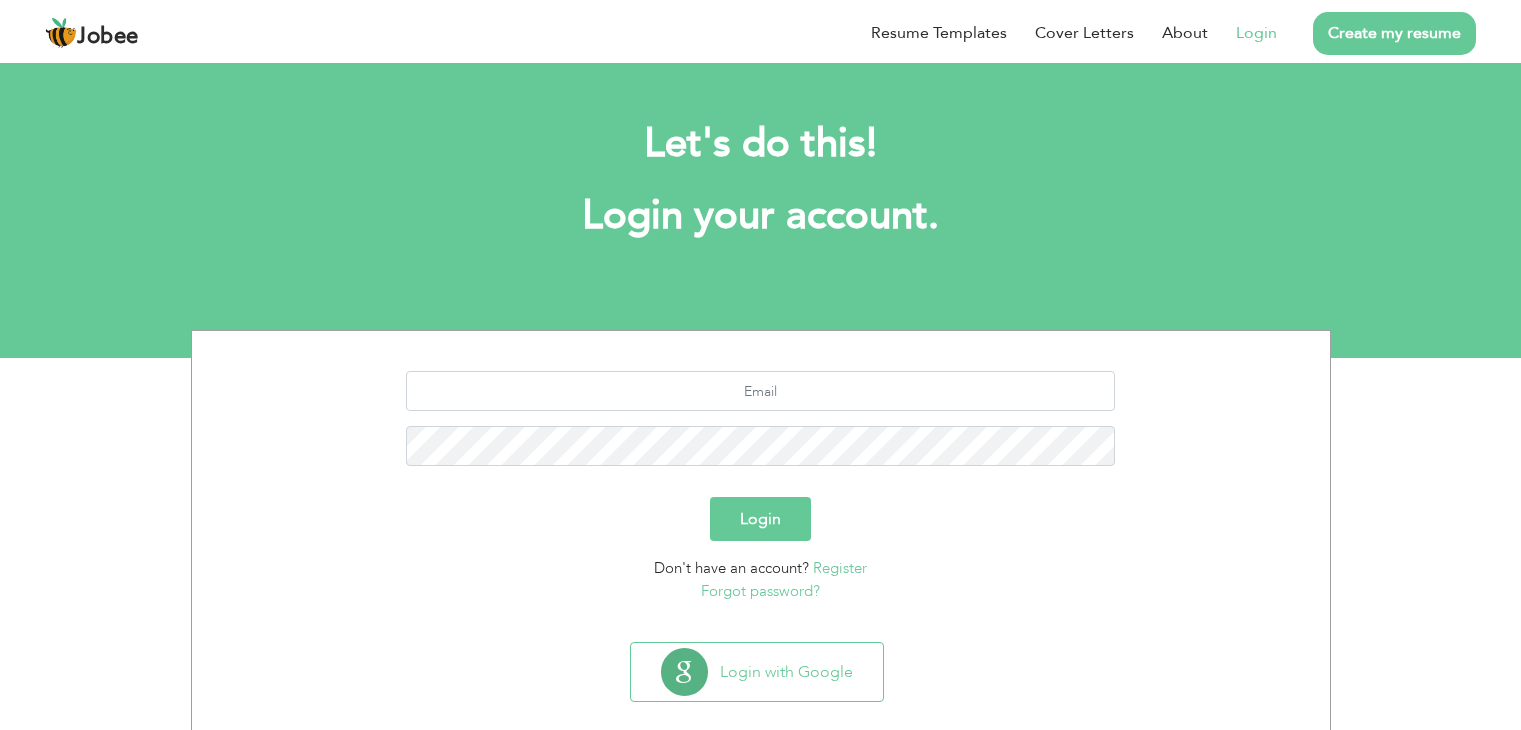 scroll, scrollTop: 0, scrollLeft: 0, axis: both 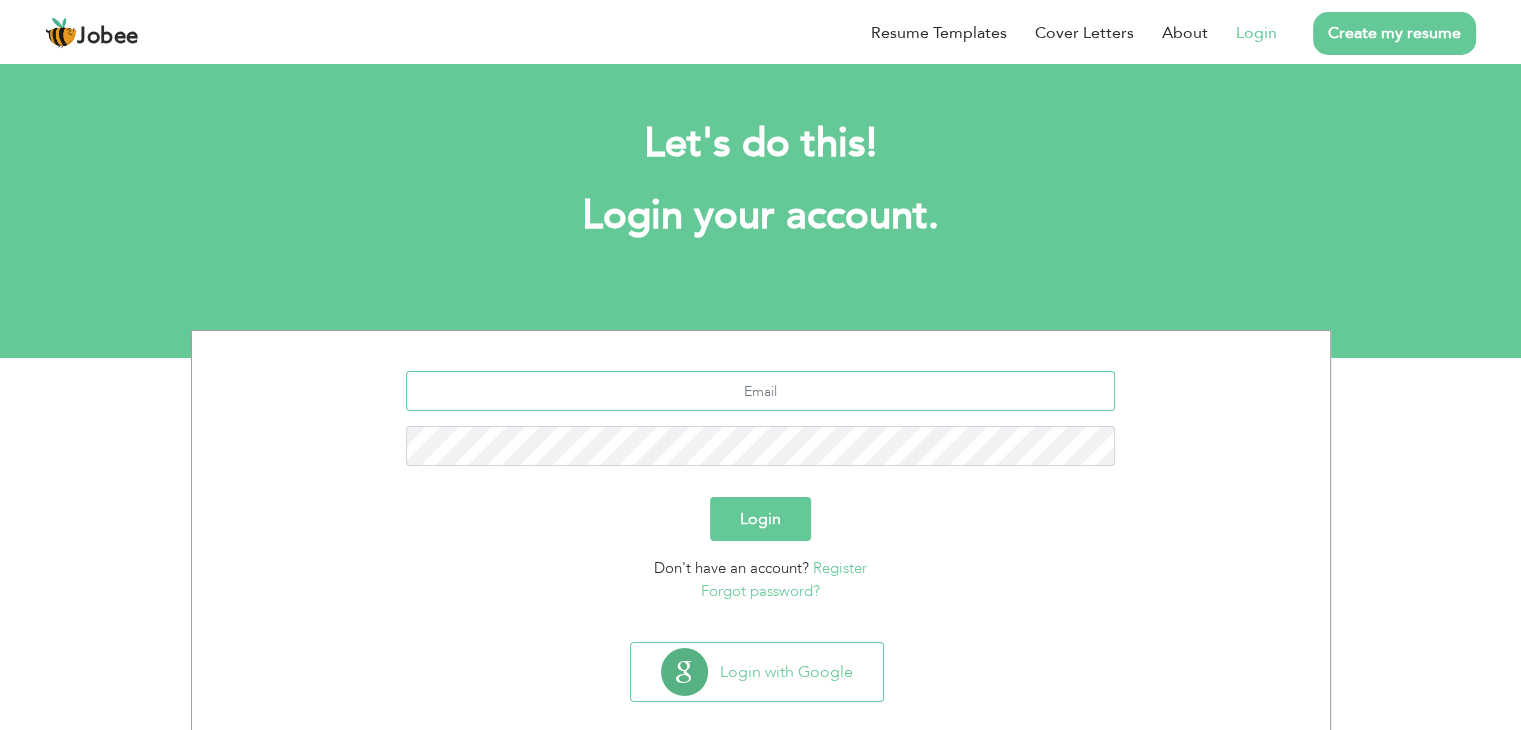 click at bounding box center (760, 391) 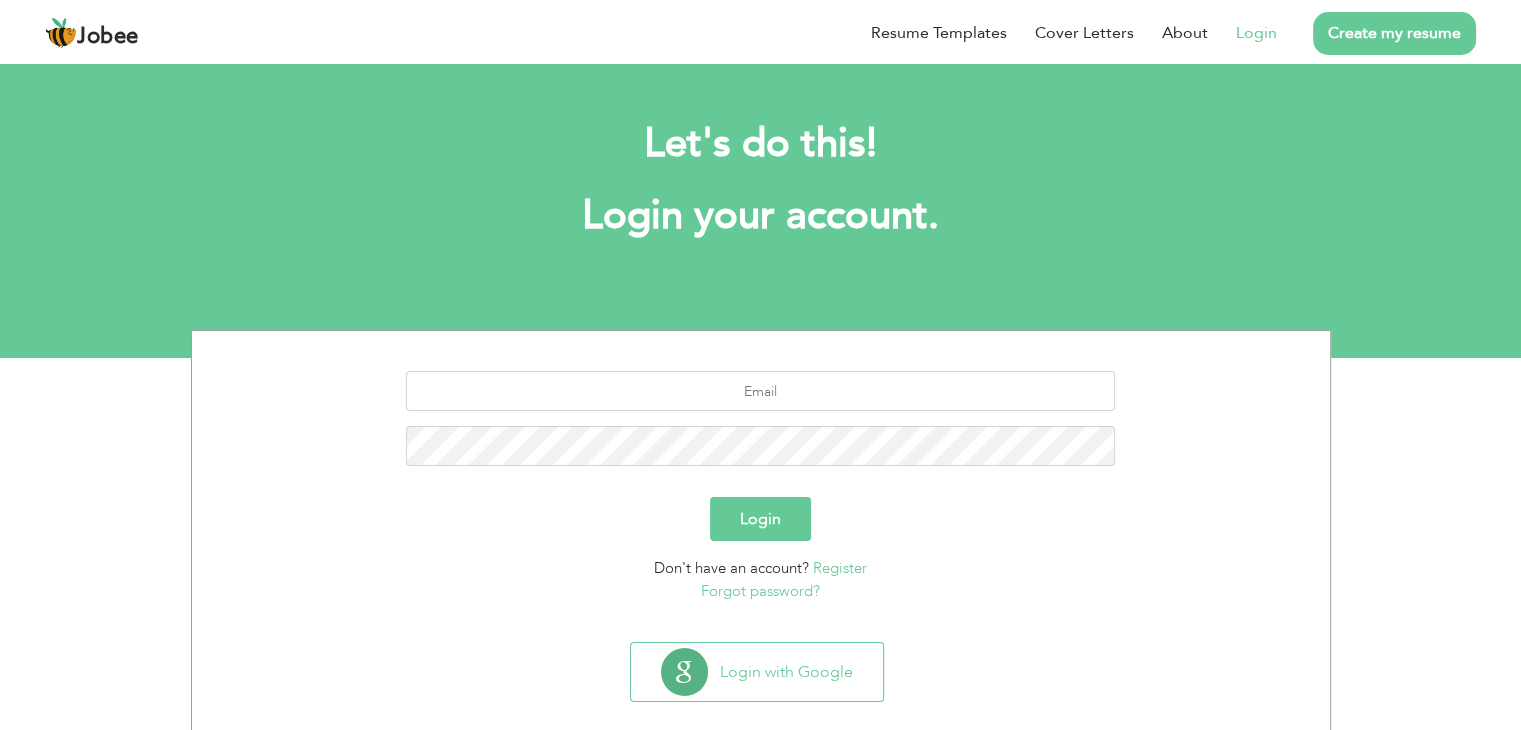 click on "Login with Google" at bounding box center [761, 696] 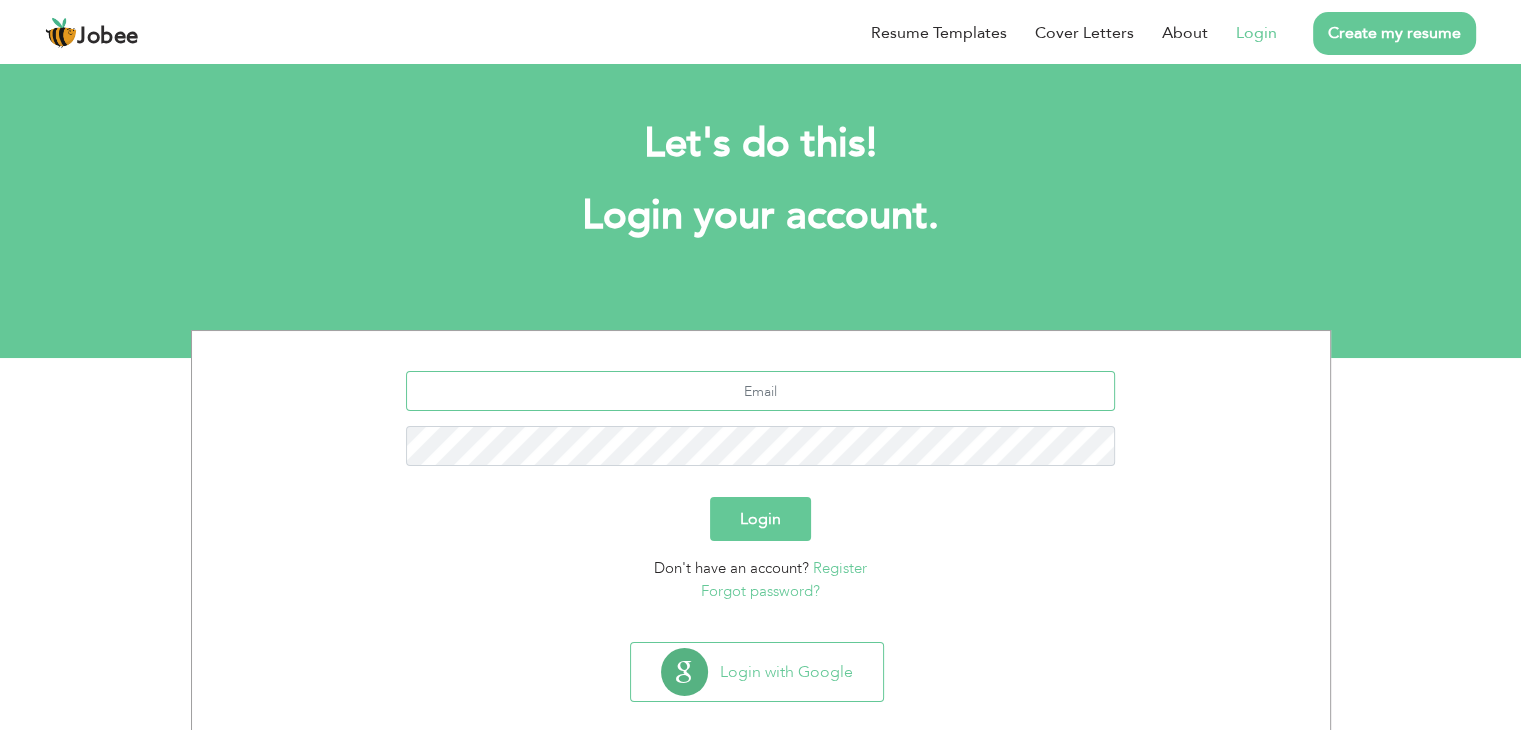click at bounding box center (760, 391) 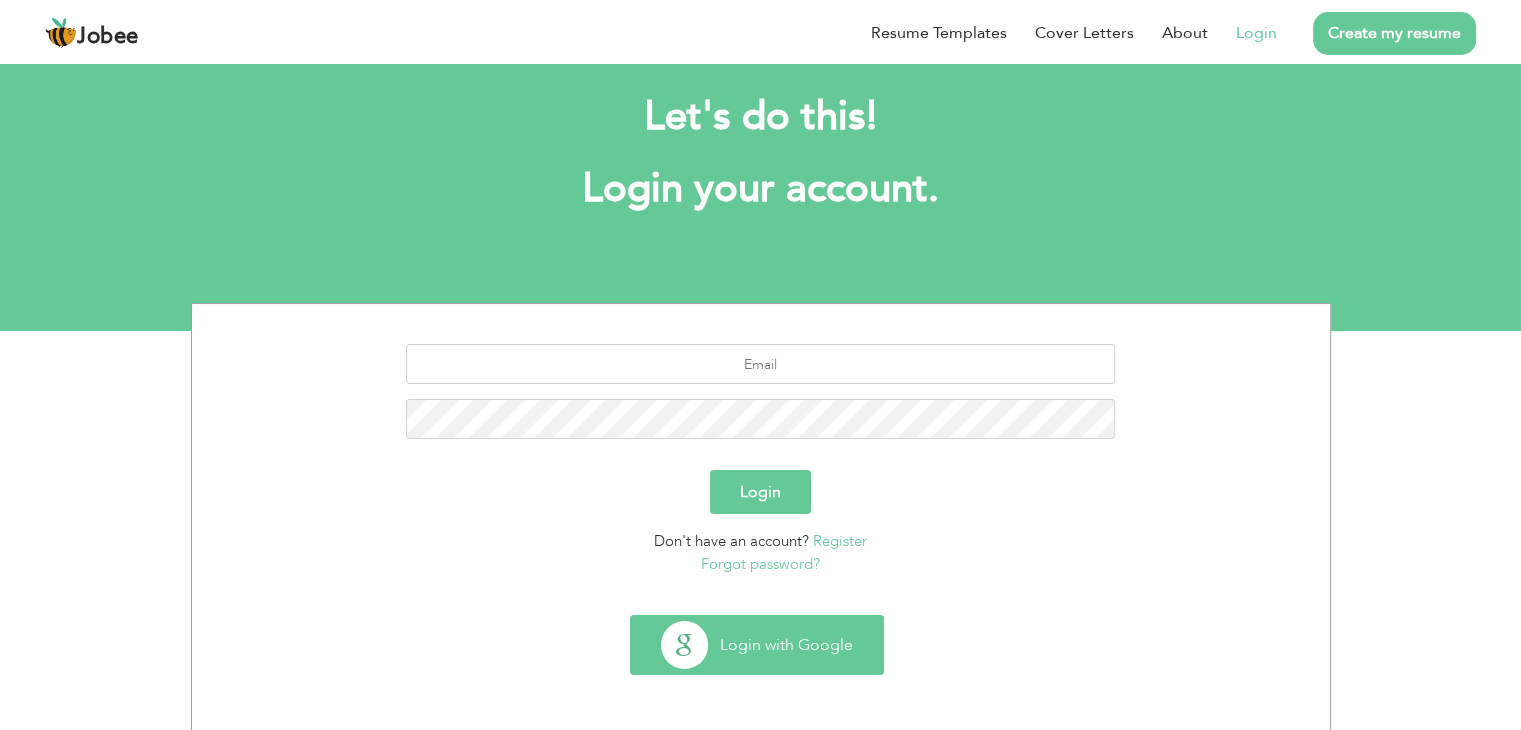 click on "Login with Google" at bounding box center [757, 645] 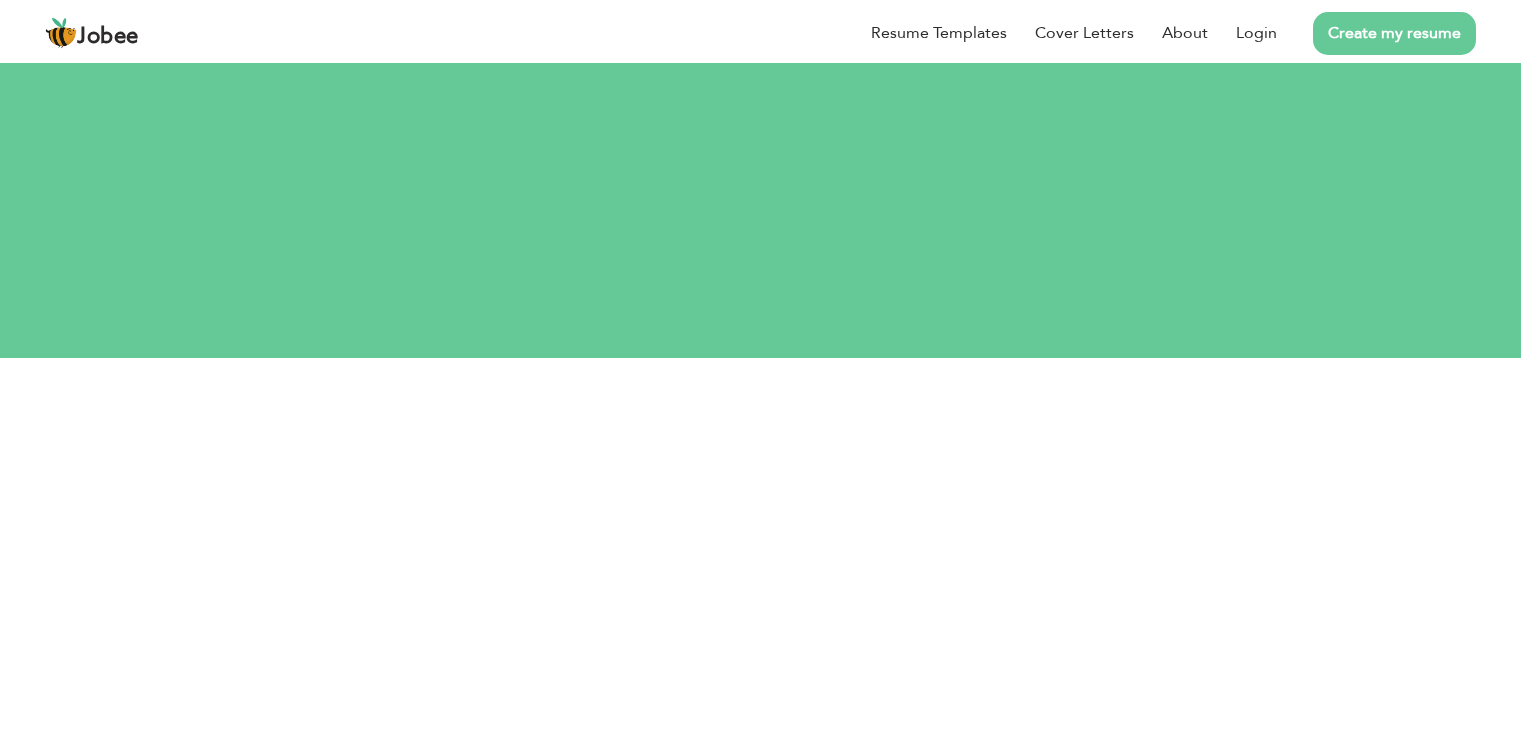 scroll, scrollTop: 27, scrollLeft: 0, axis: vertical 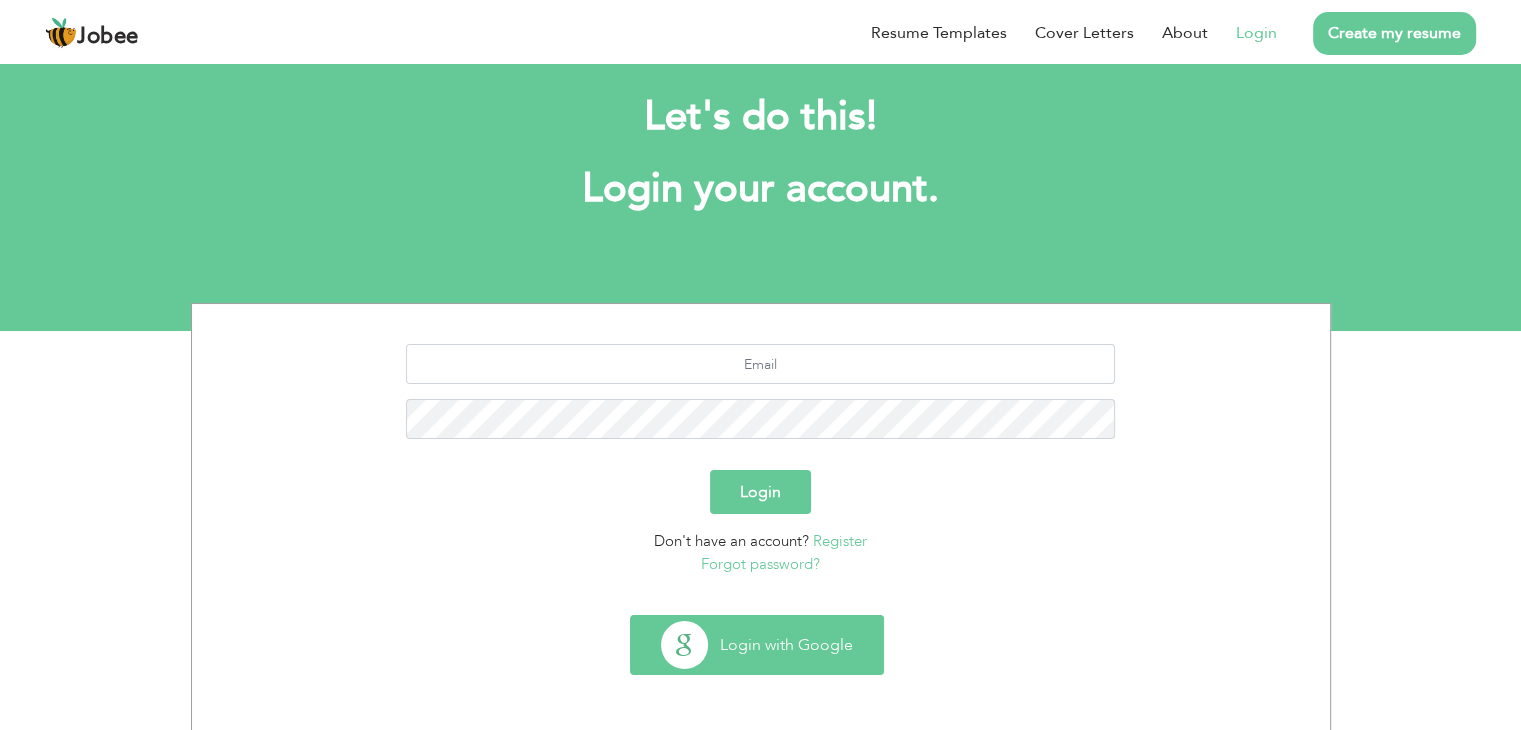click on "Login with Google" at bounding box center [757, 645] 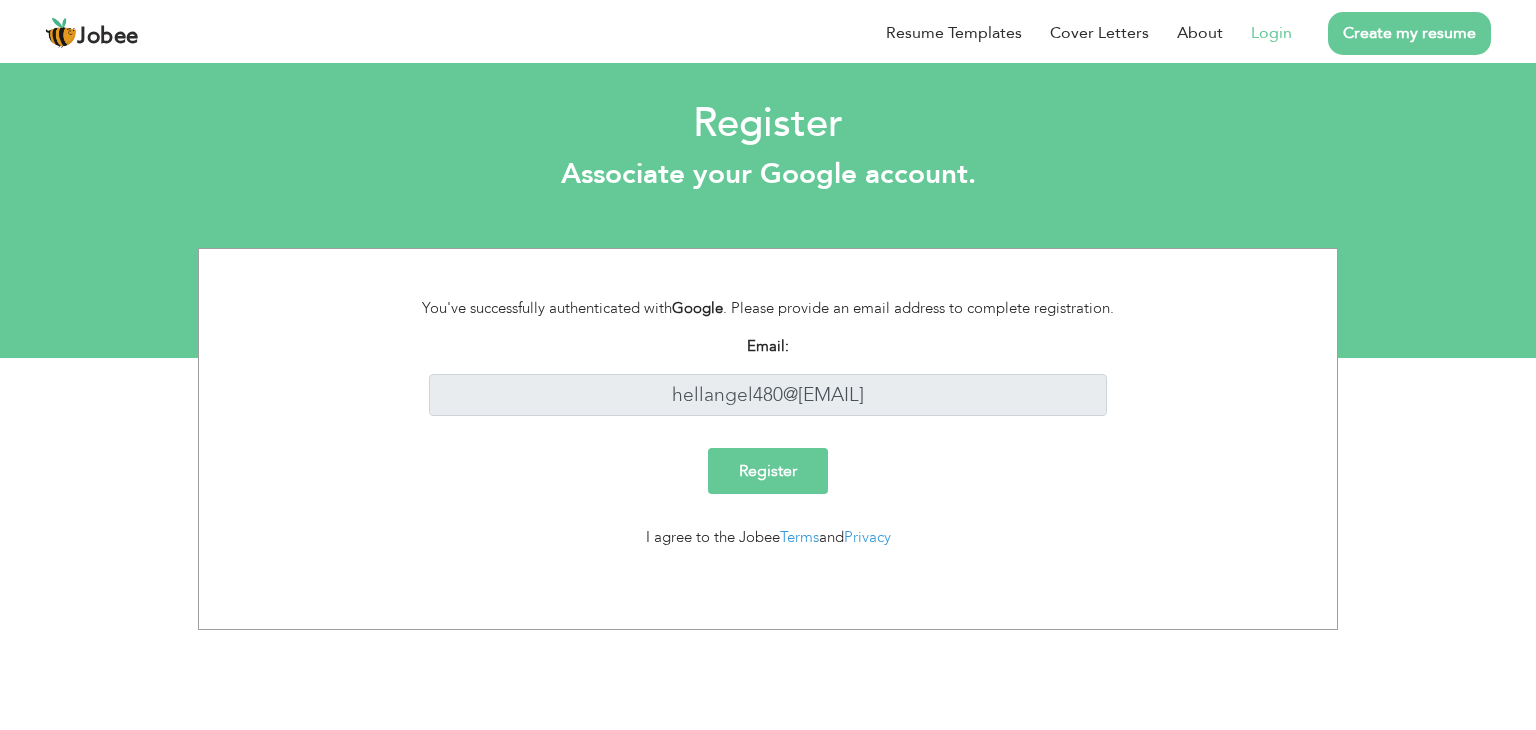 scroll, scrollTop: 0, scrollLeft: 0, axis: both 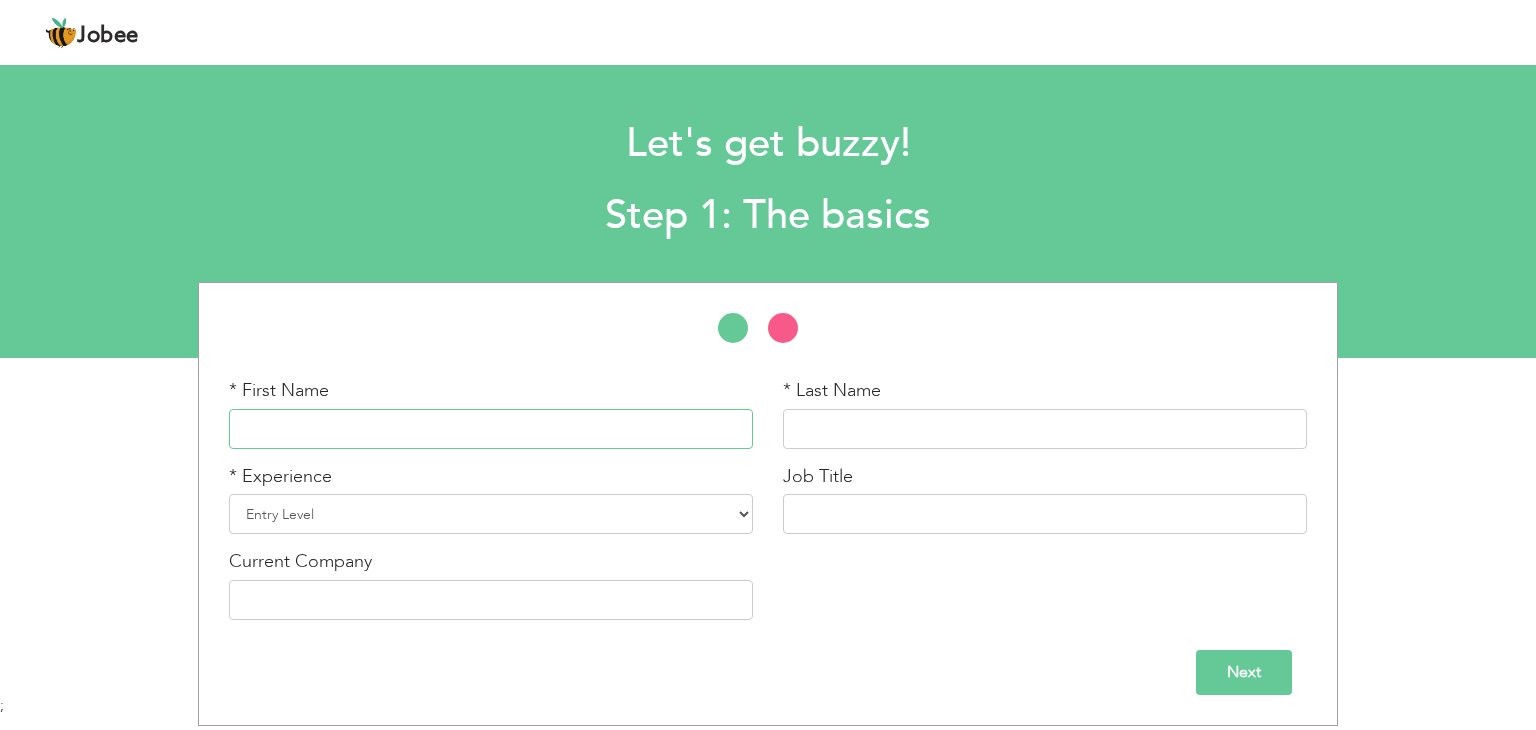 click at bounding box center (491, 429) 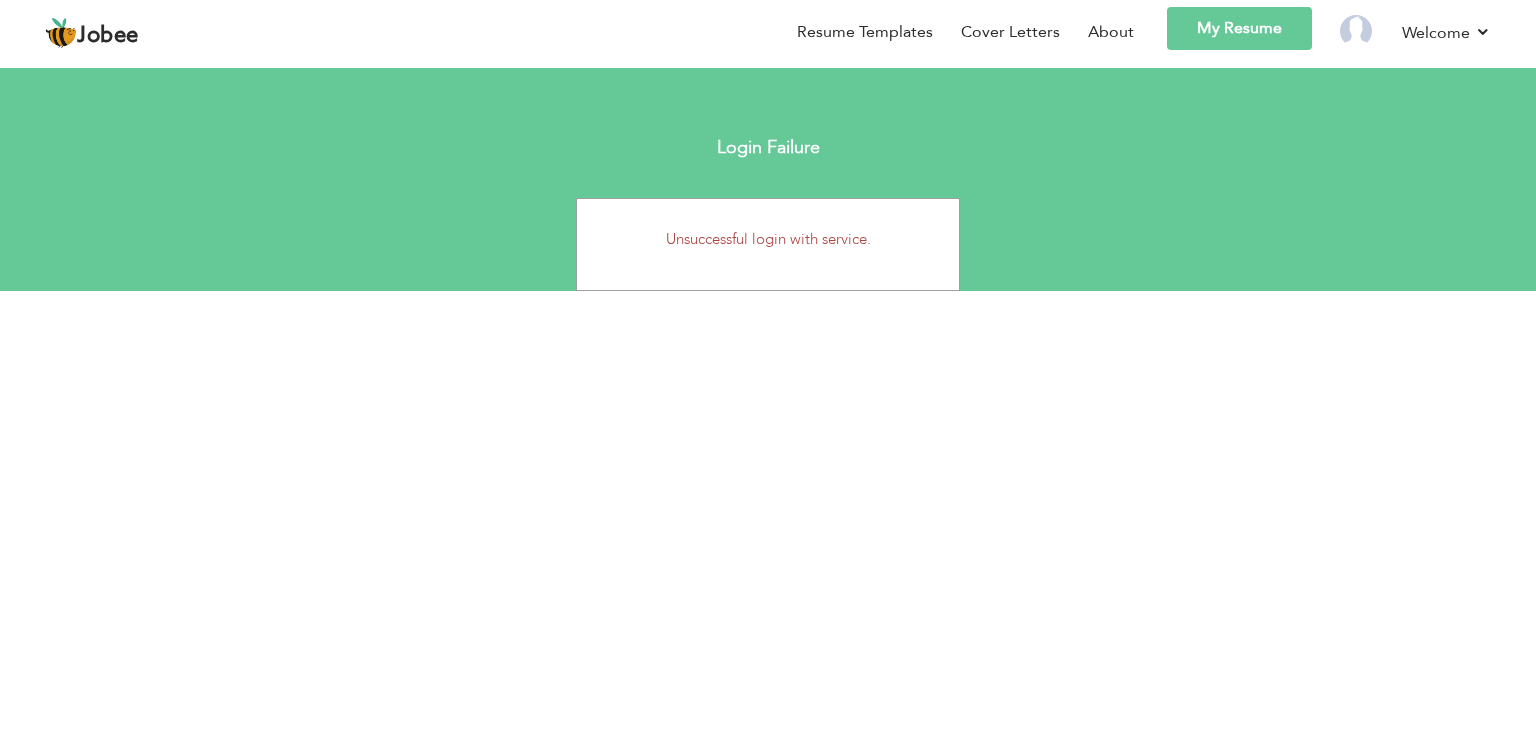 scroll, scrollTop: 0, scrollLeft: 0, axis: both 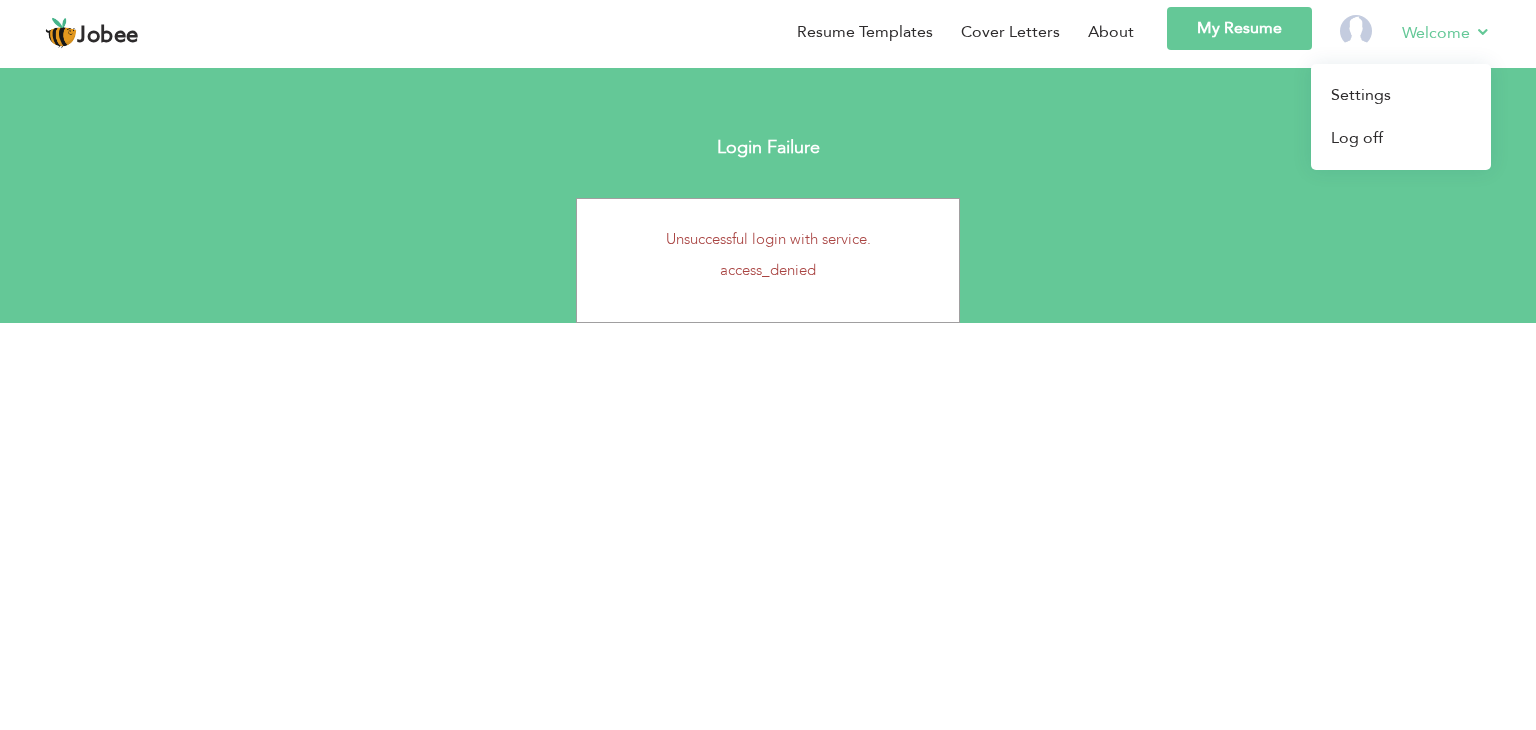 click on "Welcome
Settings
Log off" at bounding box center (1432, 35) 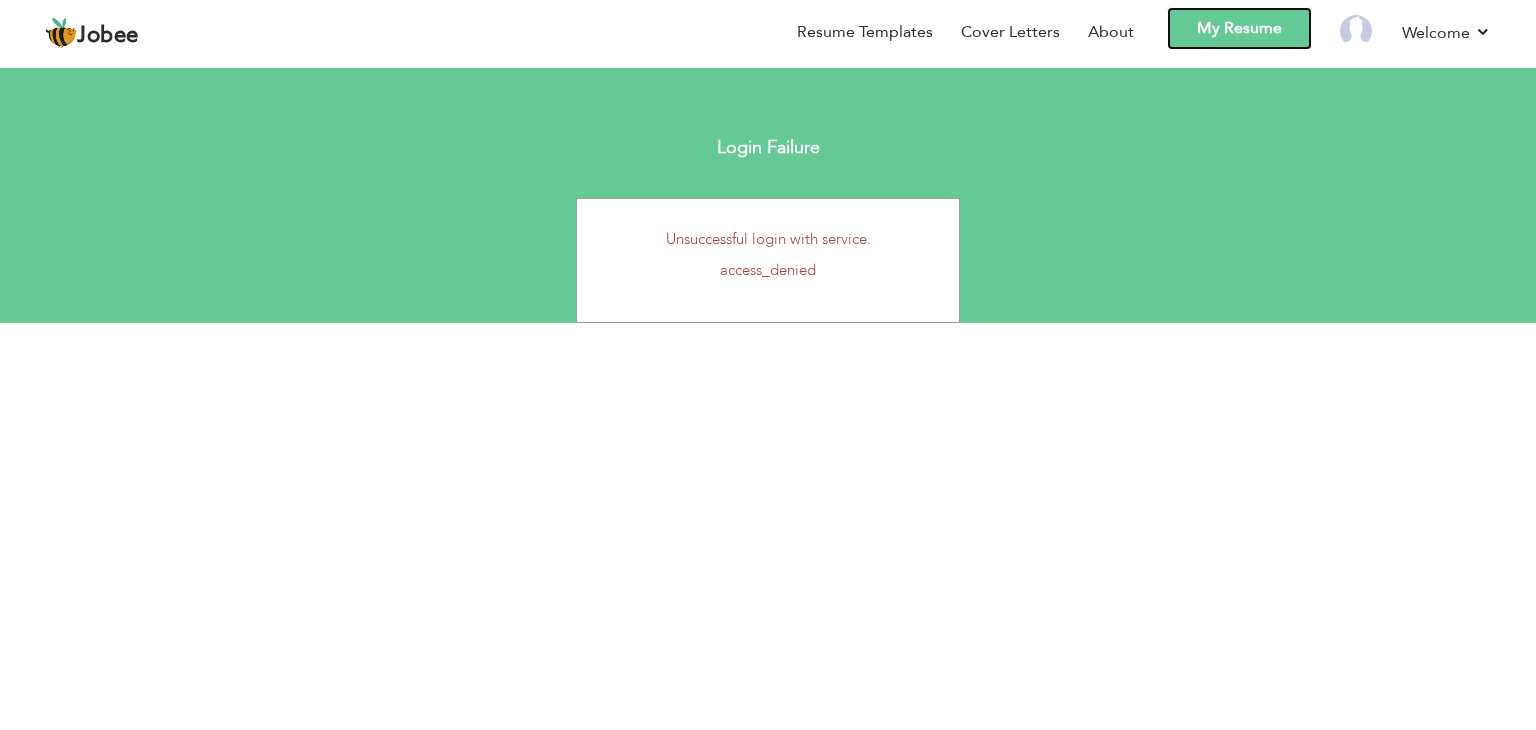 click on "My Resume" at bounding box center (1239, 28) 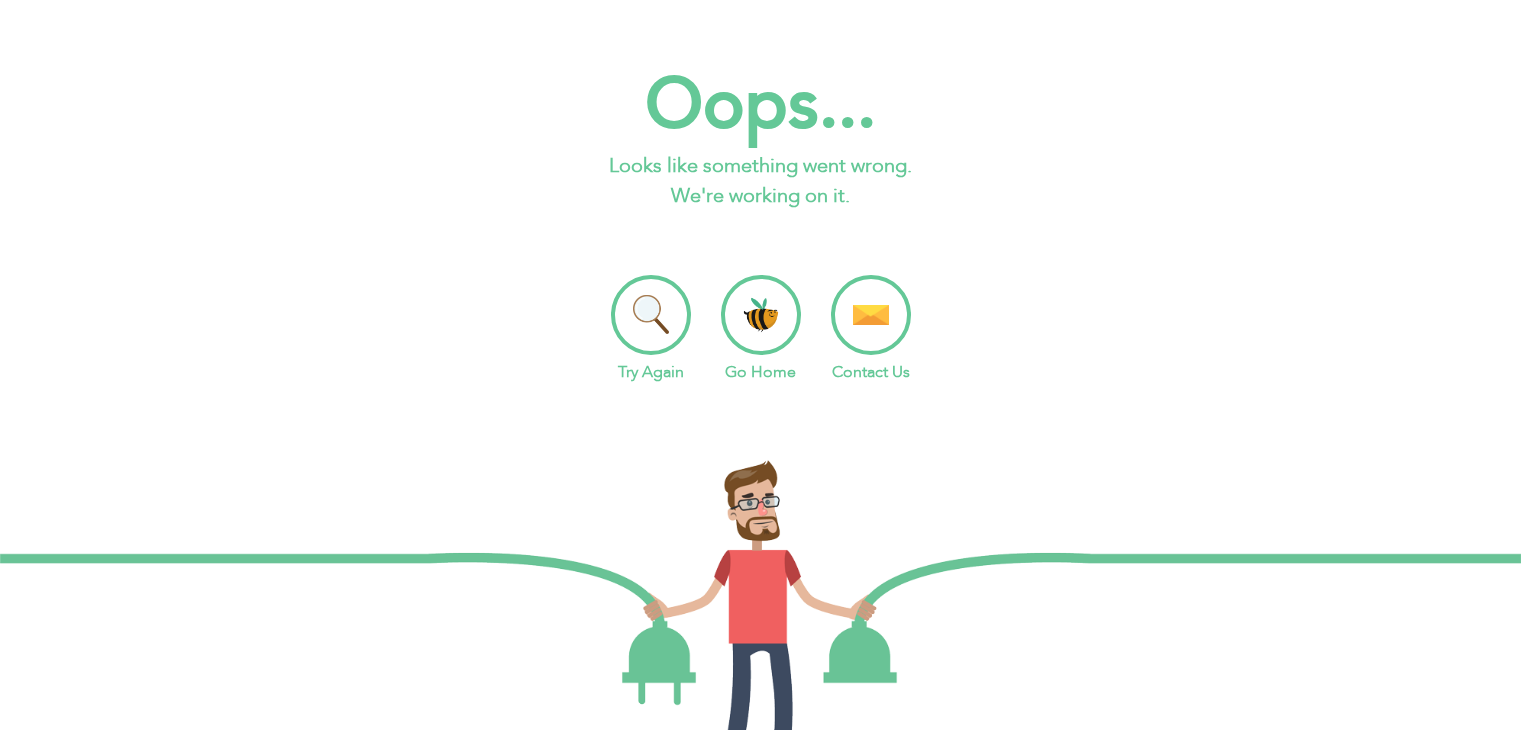 scroll, scrollTop: 0, scrollLeft: 0, axis: both 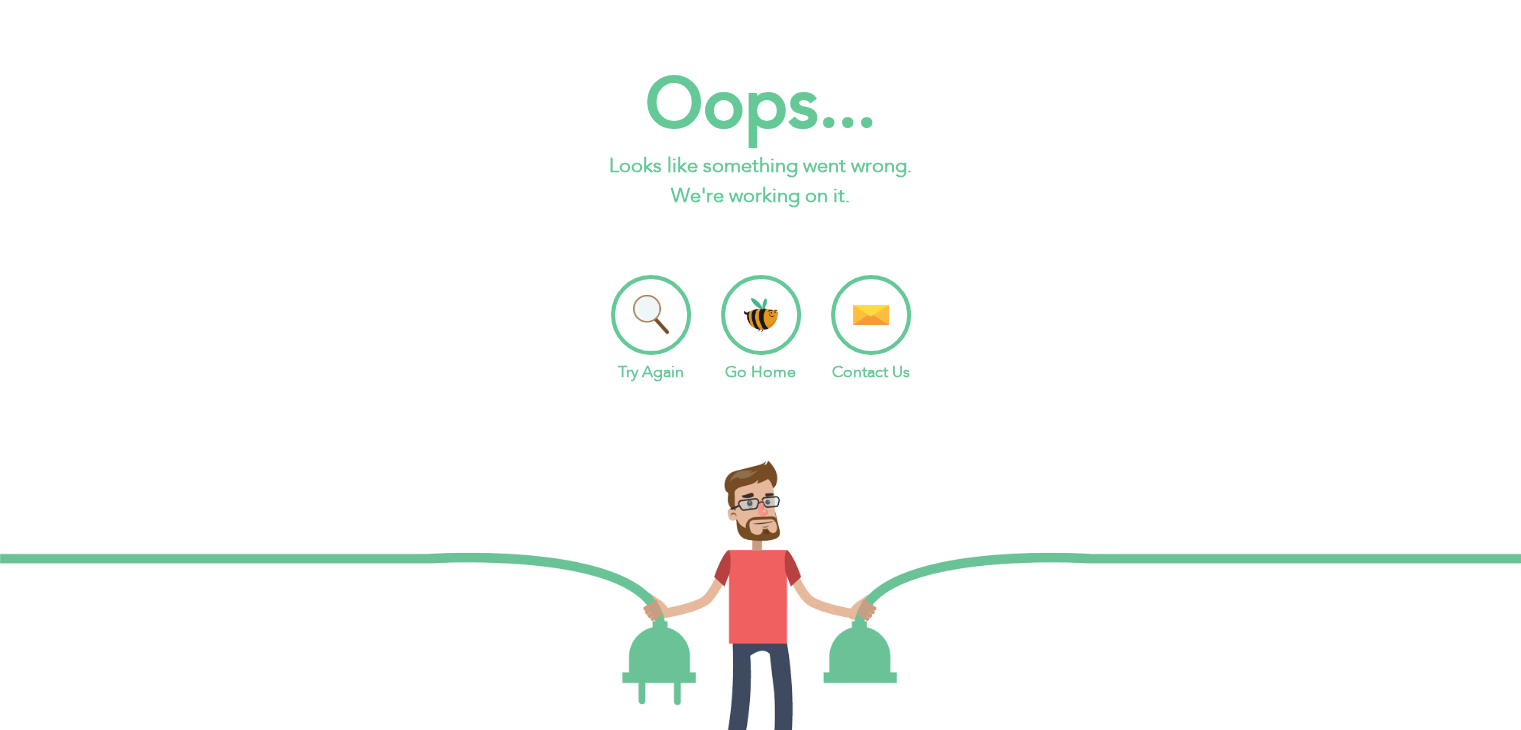 click on "Go Home" at bounding box center [761, 329] 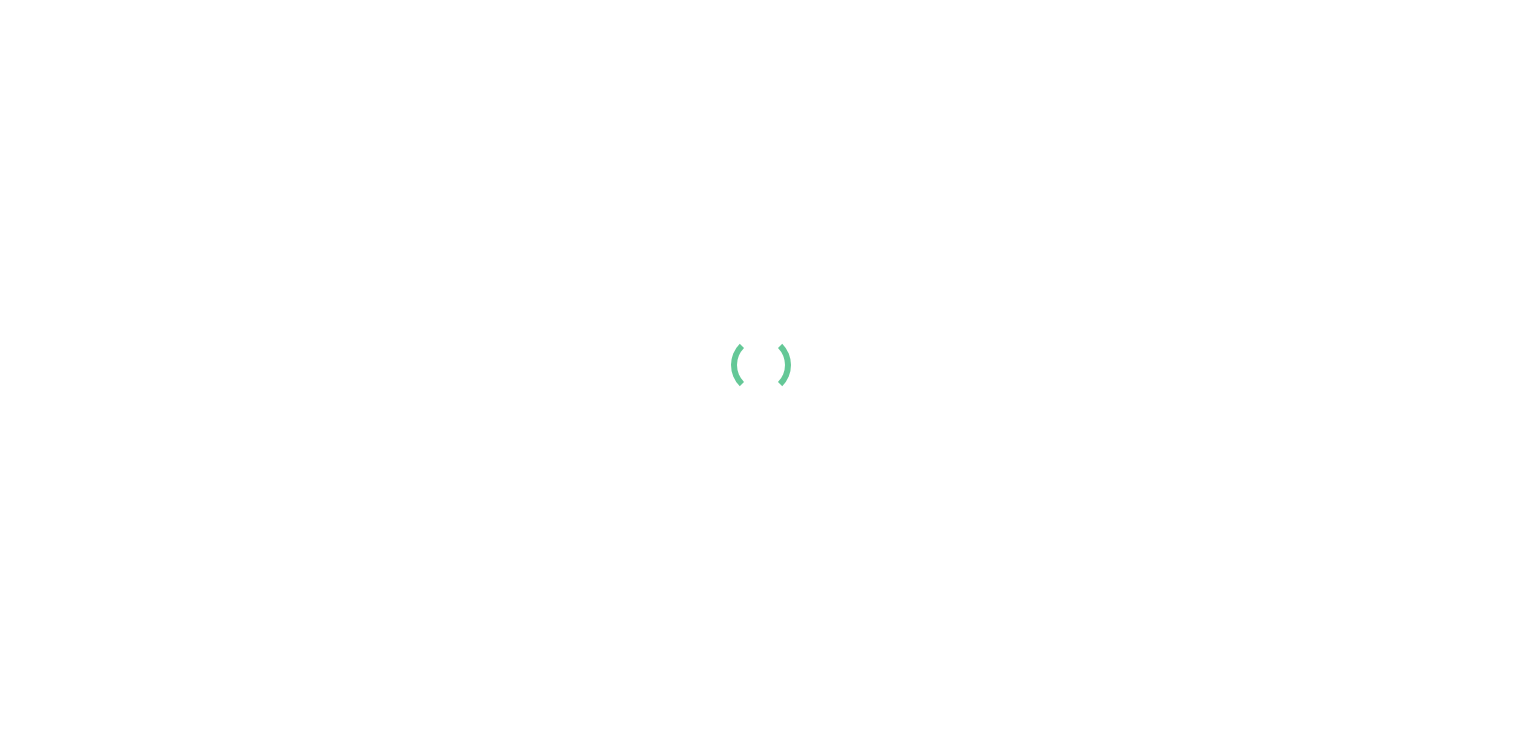 scroll, scrollTop: 0, scrollLeft: 0, axis: both 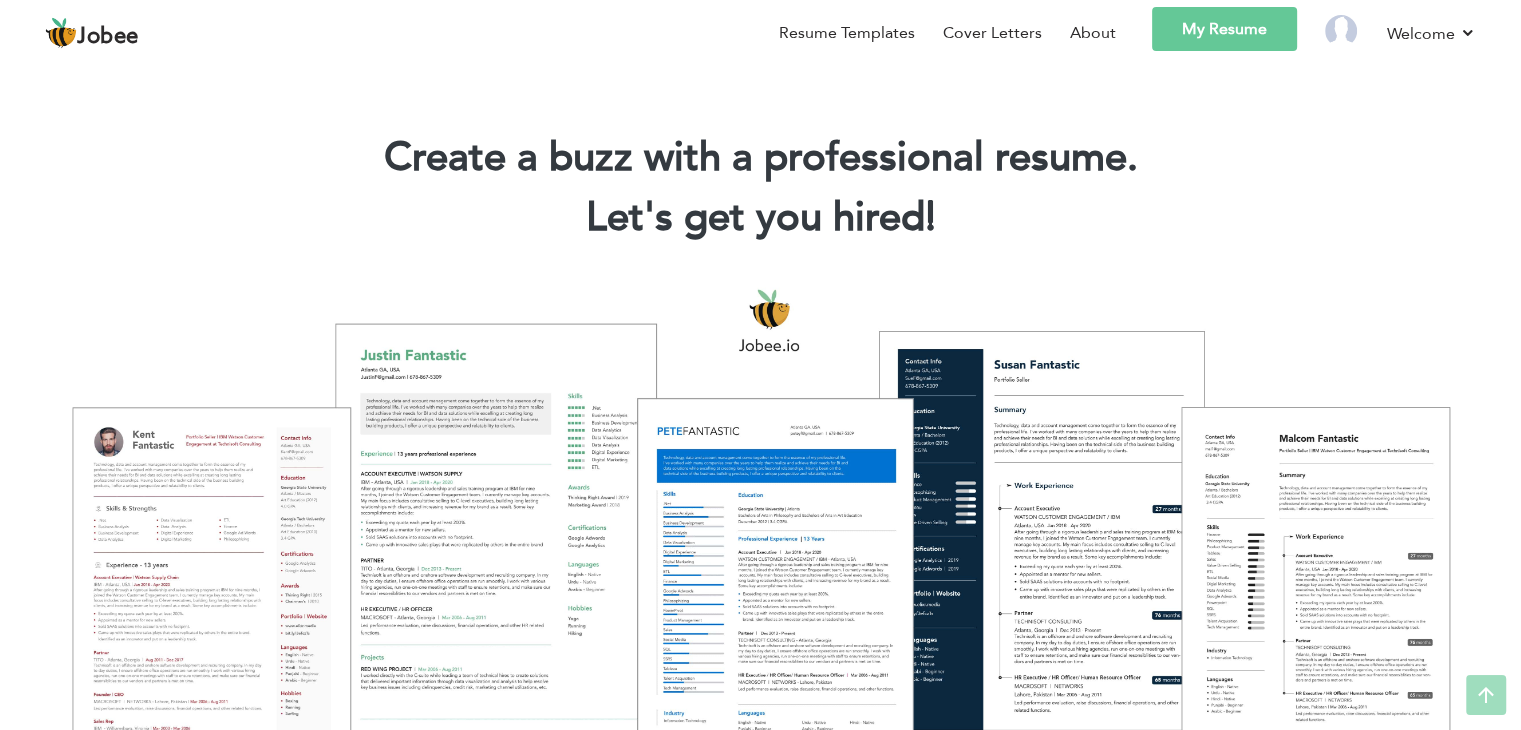 click on "My Resume" at bounding box center [1224, 29] 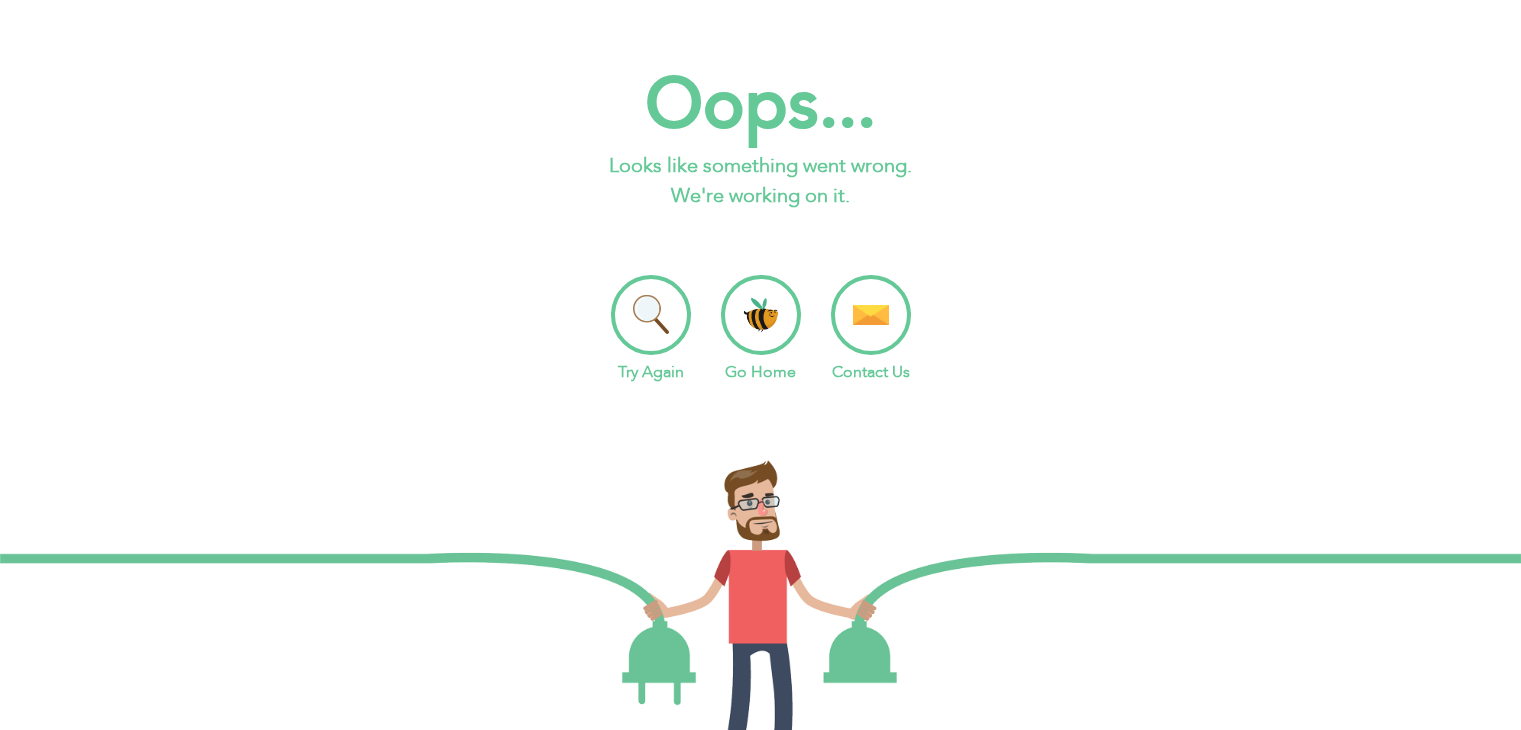 scroll, scrollTop: 0, scrollLeft: 0, axis: both 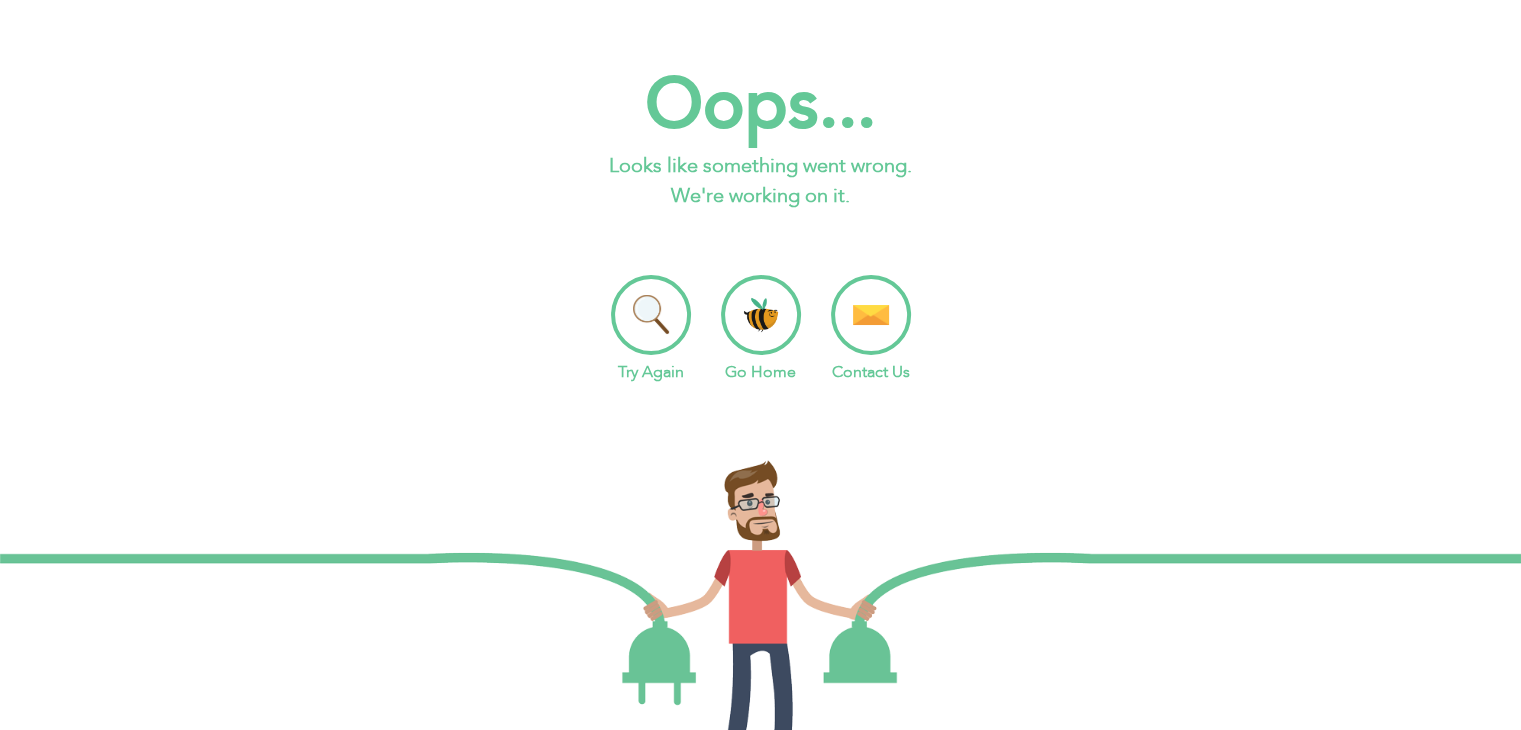 click on "Go Home" at bounding box center (761, 329) 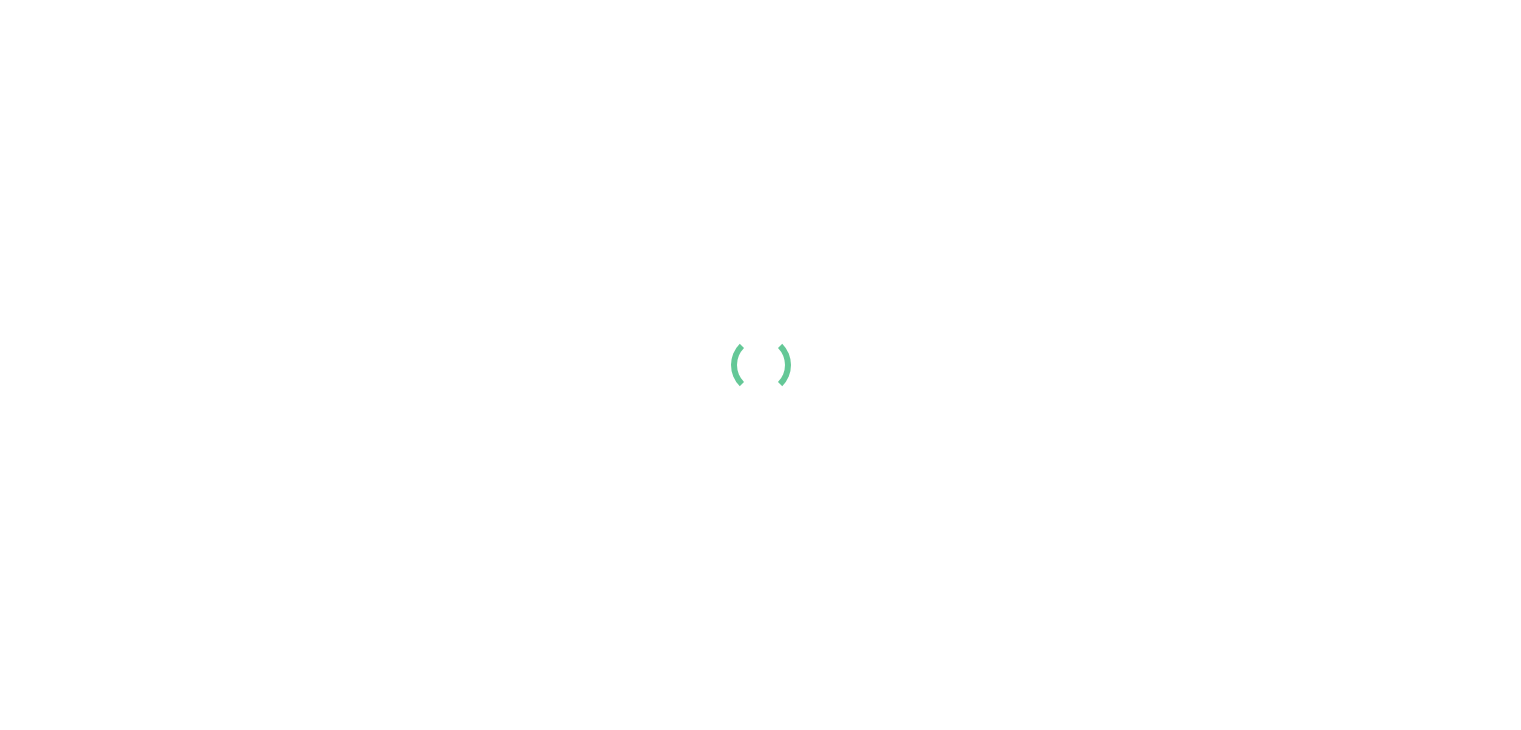 scroll, scrollTop: 0, scrollLeft: 0, axis: both 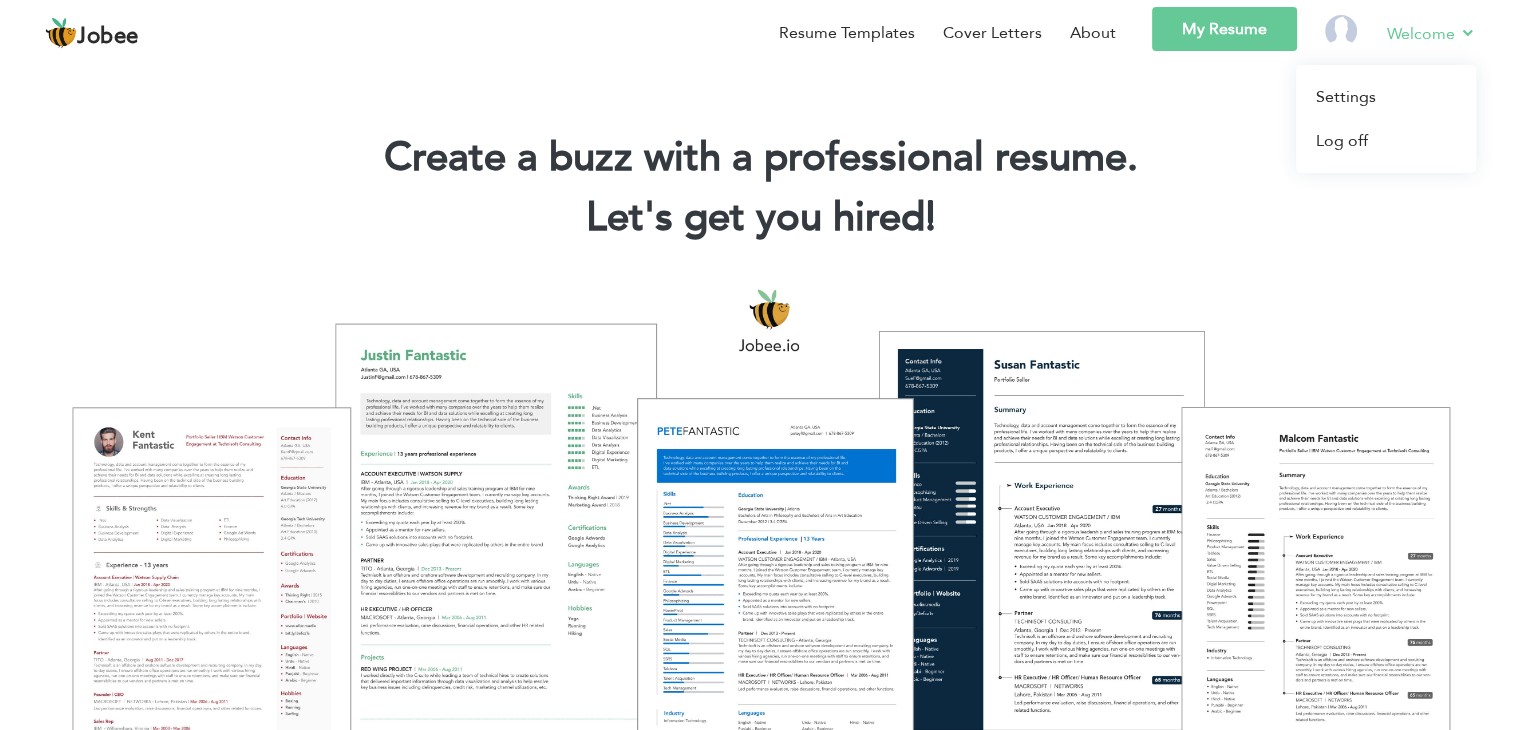 click on "Welcome
Settings
Log off" at bounding box center [1417, 36] 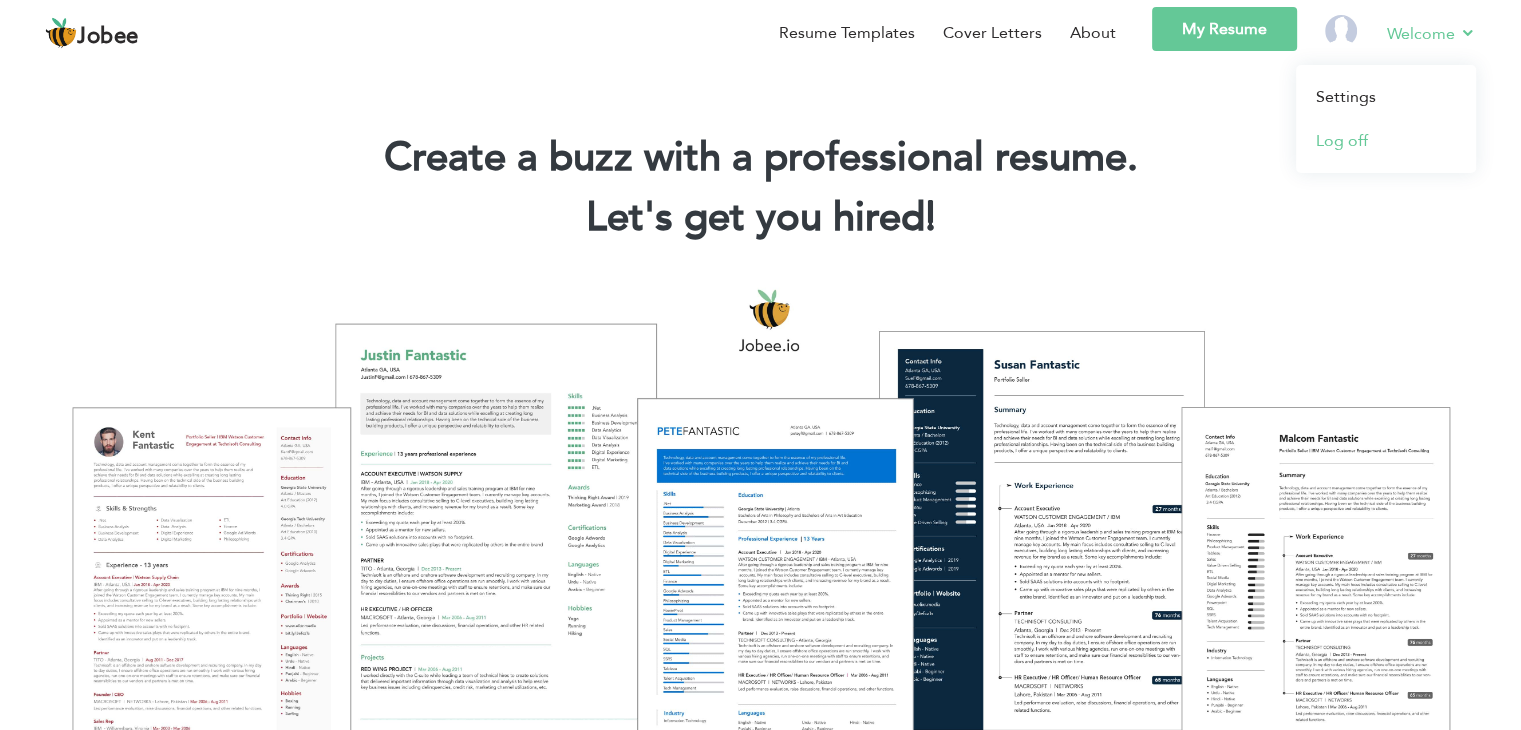 click on "Log off" at bounding box center (1386, 141) 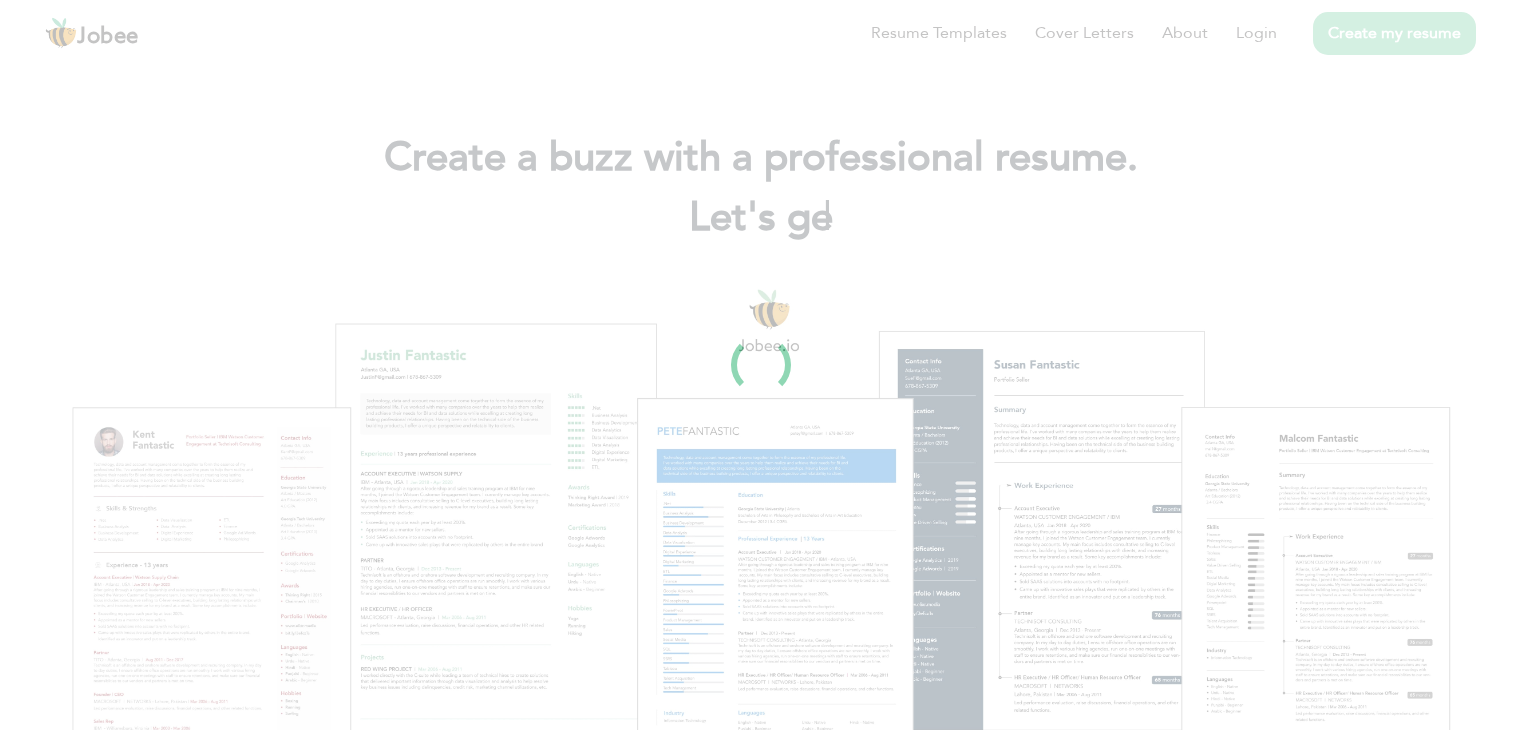 scroll, scrollTop: 0, scrollLeft: 0, axis: both 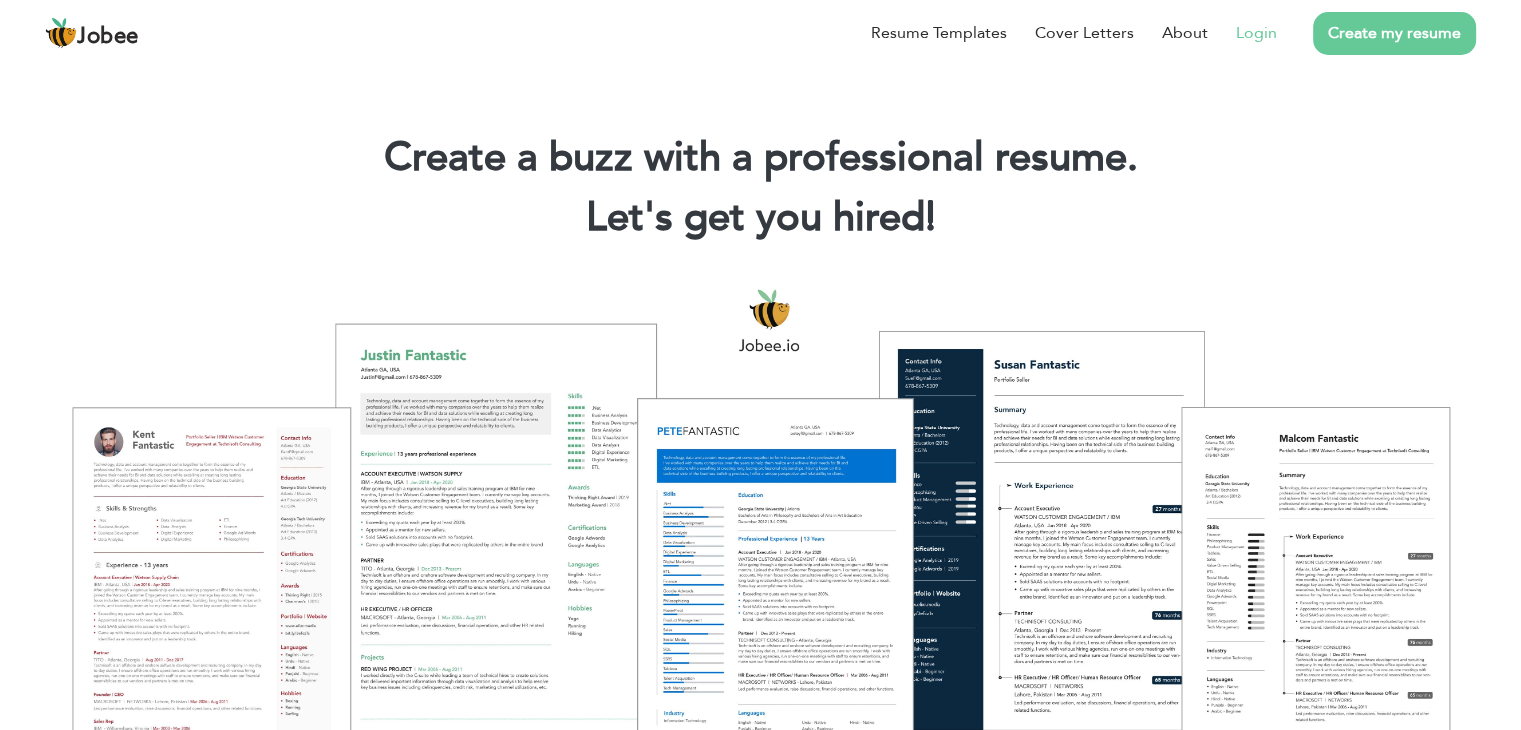 click on "Login" at bounding box center (1256, 33) 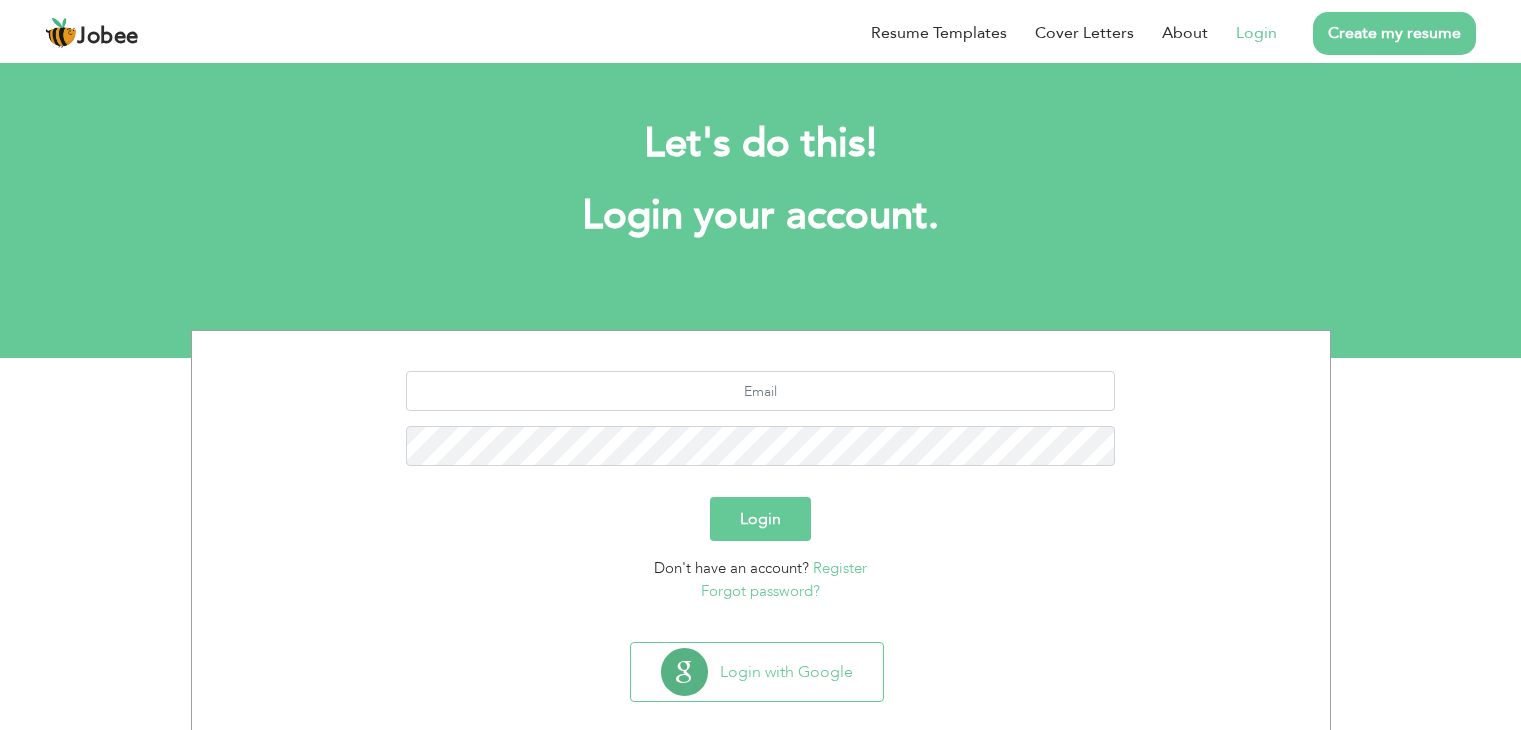 scroll, scrollTop: 0, scrollLeft: 0, axis: both 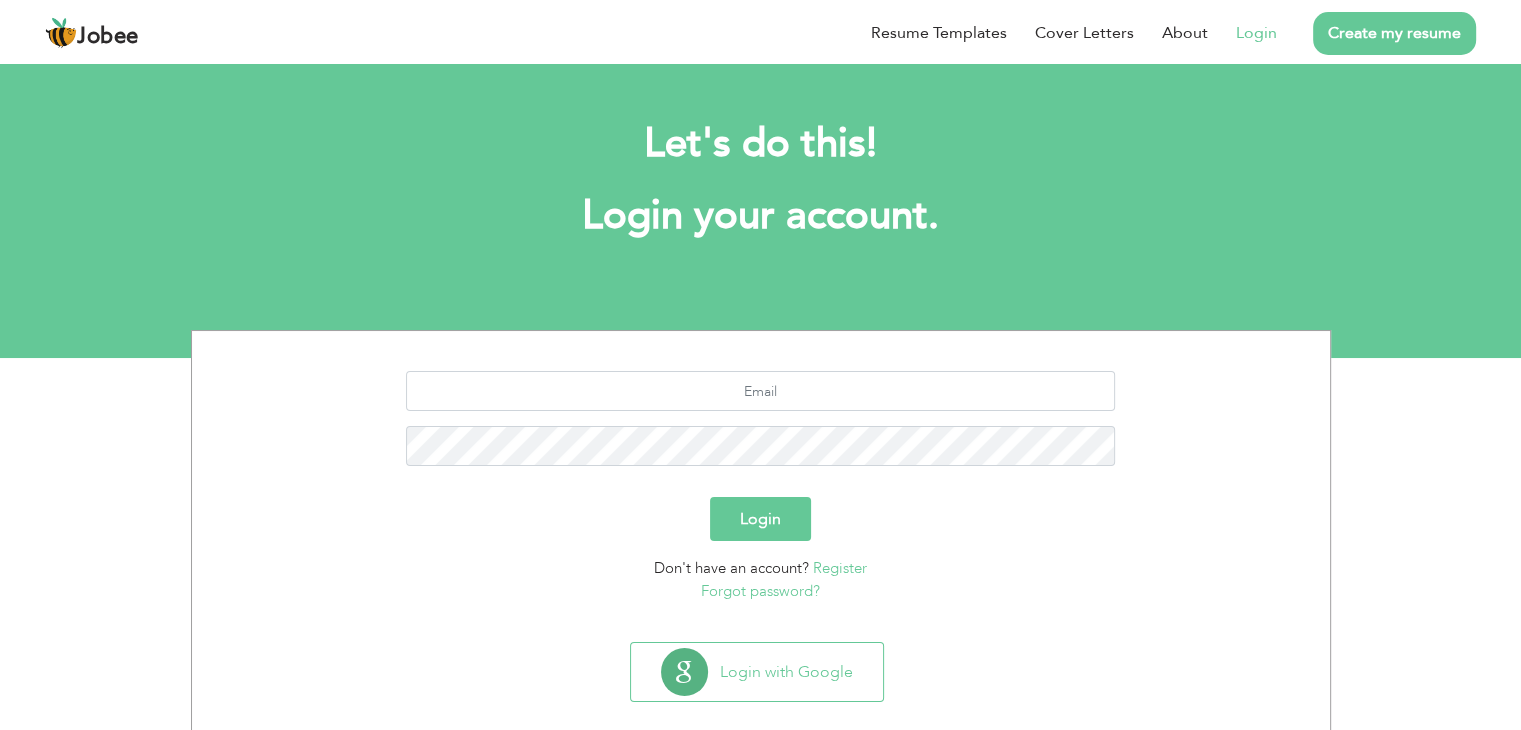 click on "Forgot password?" at bounding box center (760, 591) 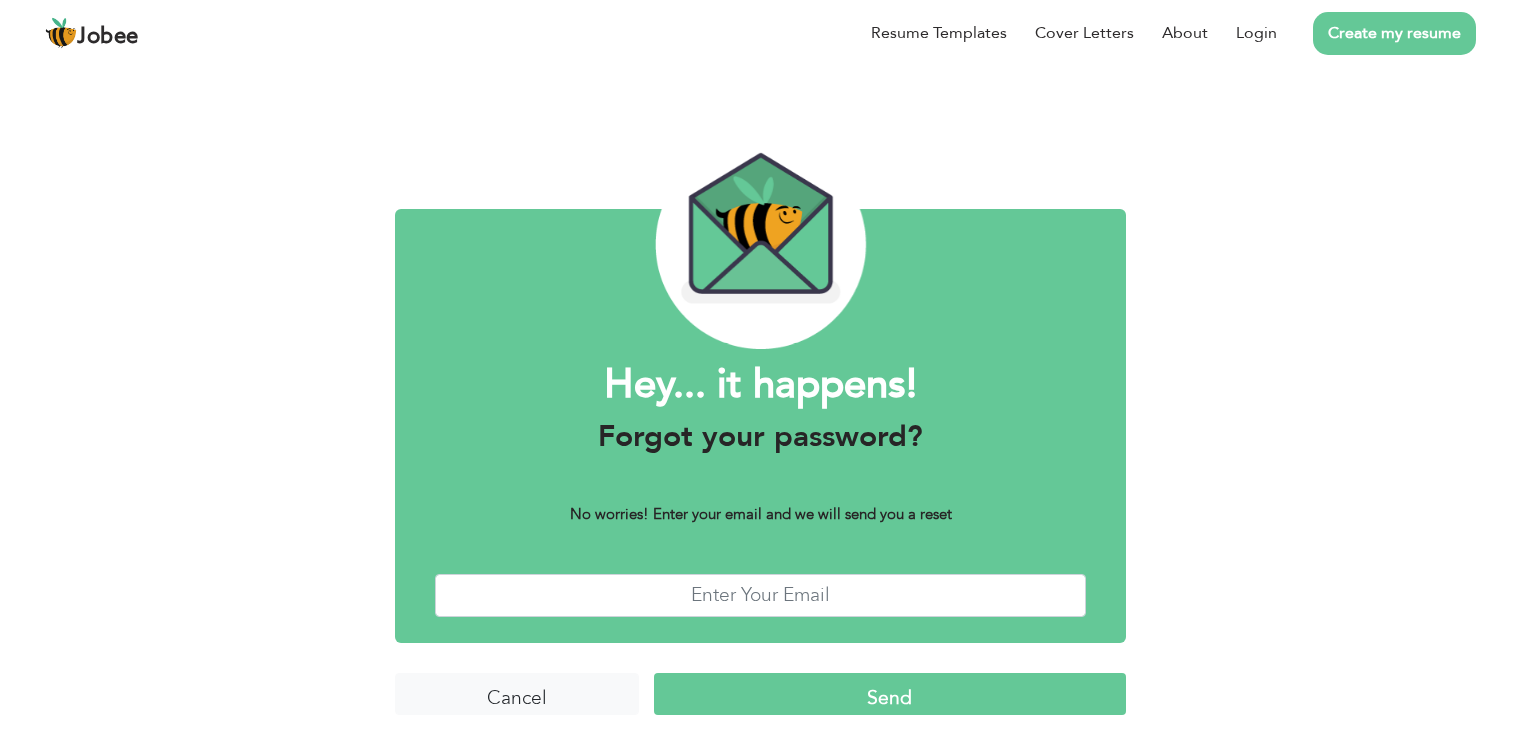 scroll, scrollTop: 0, scrollLeft: 0, axis: both 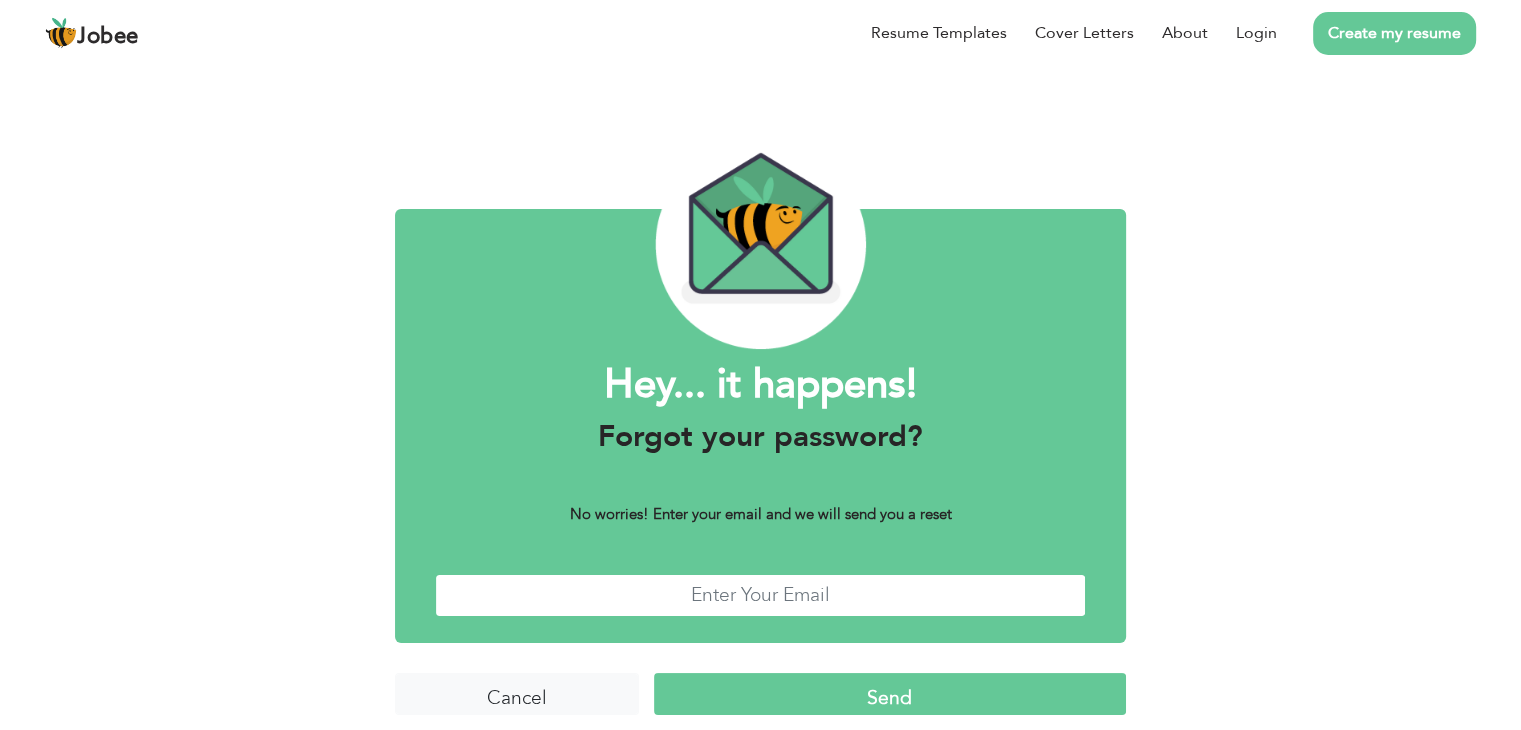 click at bounding box center [760, 595] 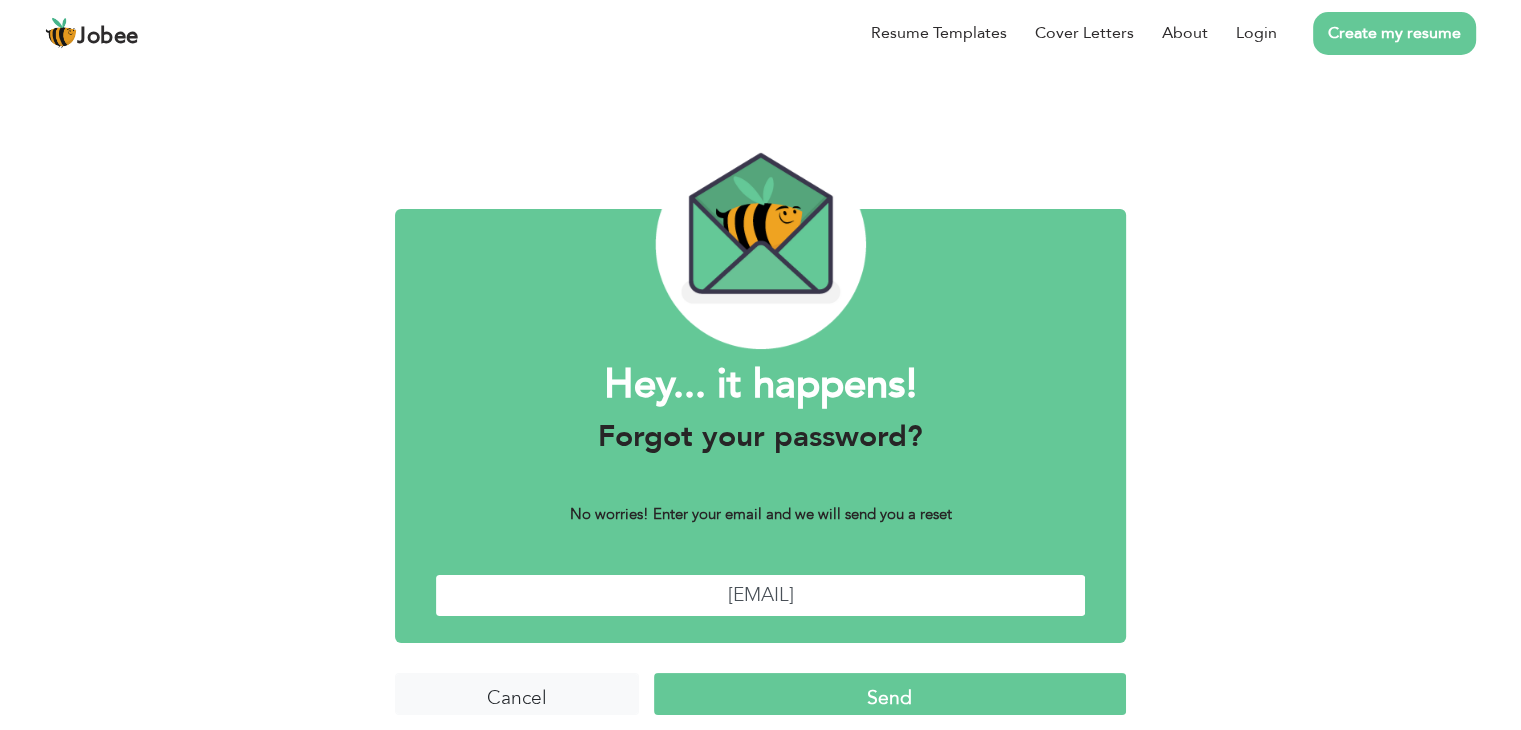 click on "faizanjutt480@gmail.com" at bounding box center [760, 595] 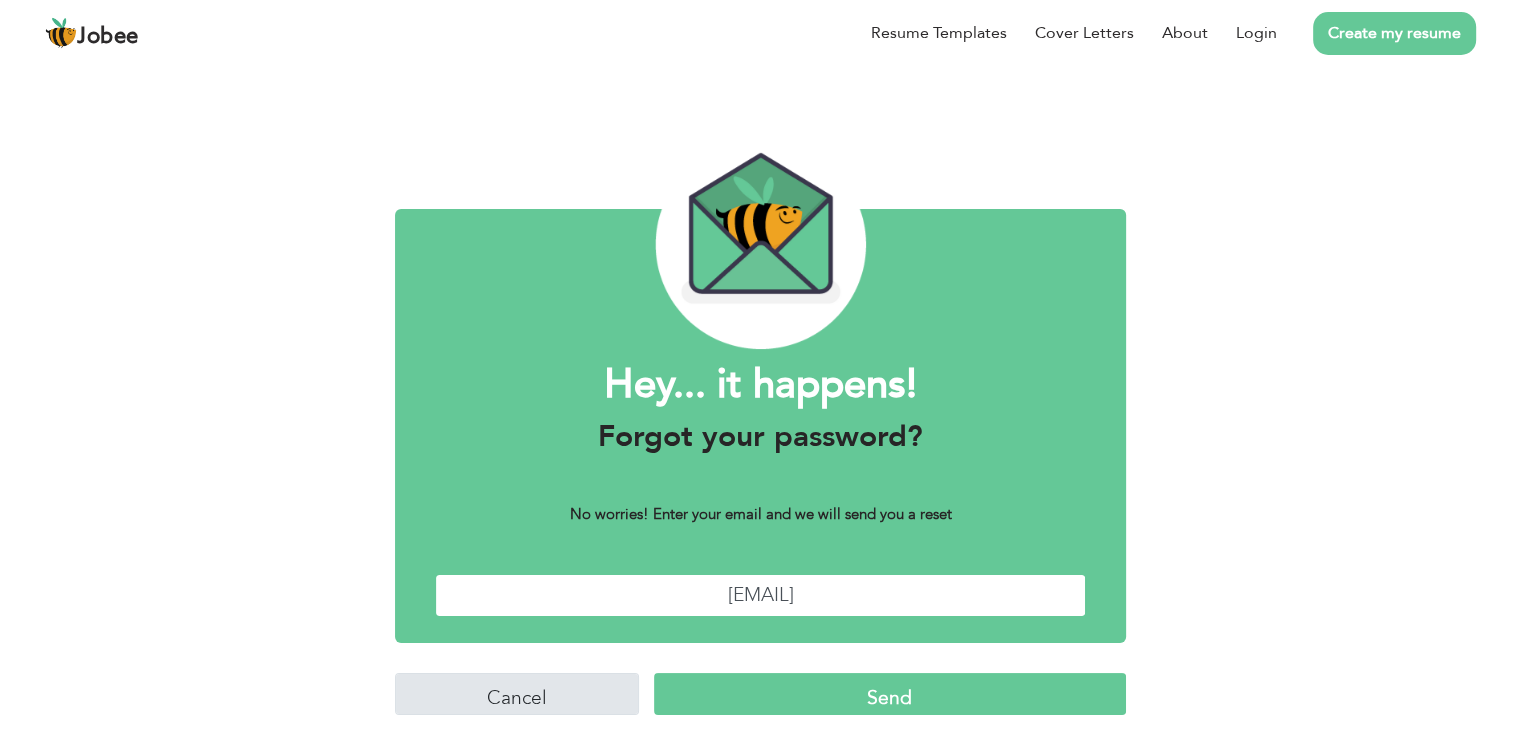 type on "faizanjutt480@gmail.com" 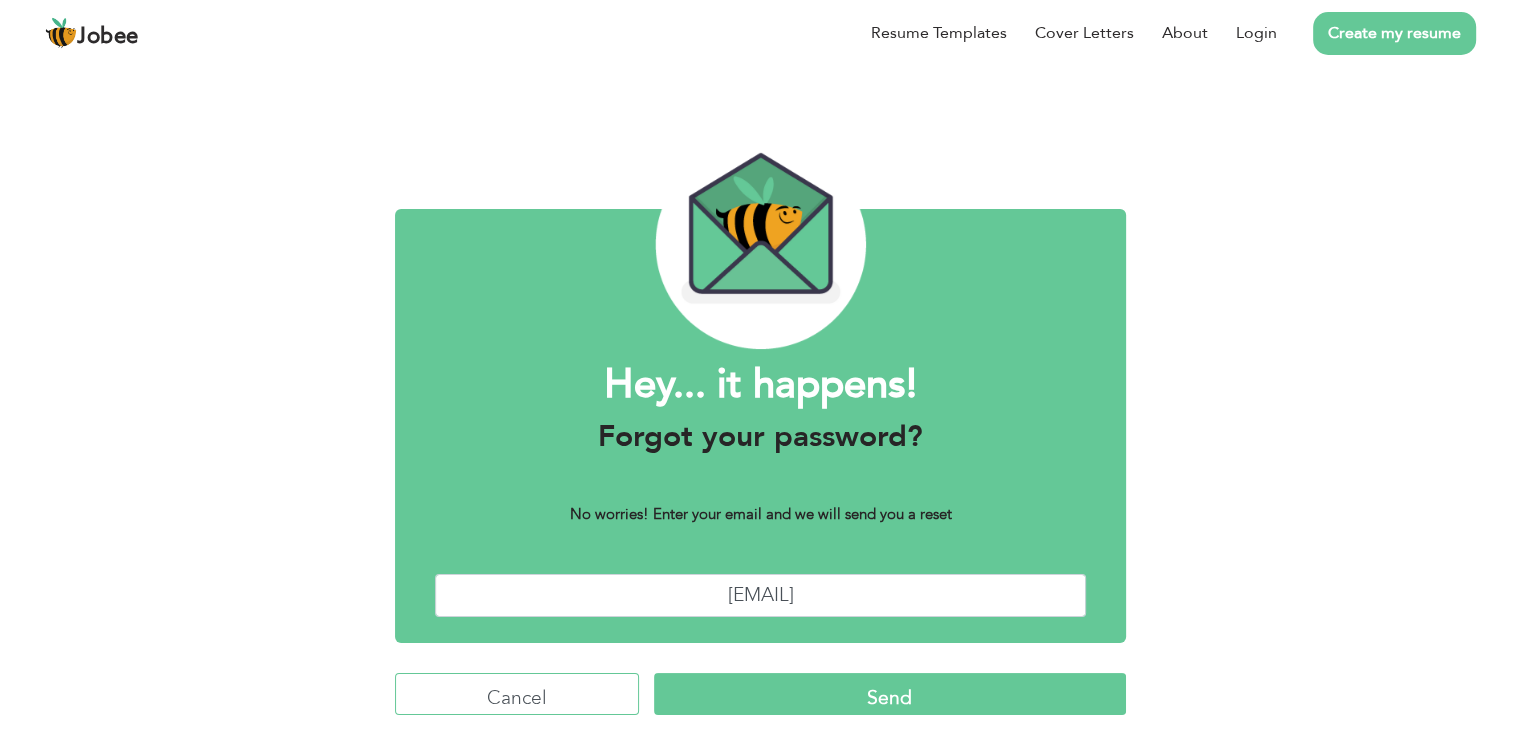click on "Cancel" at bounding box center [517, 694] 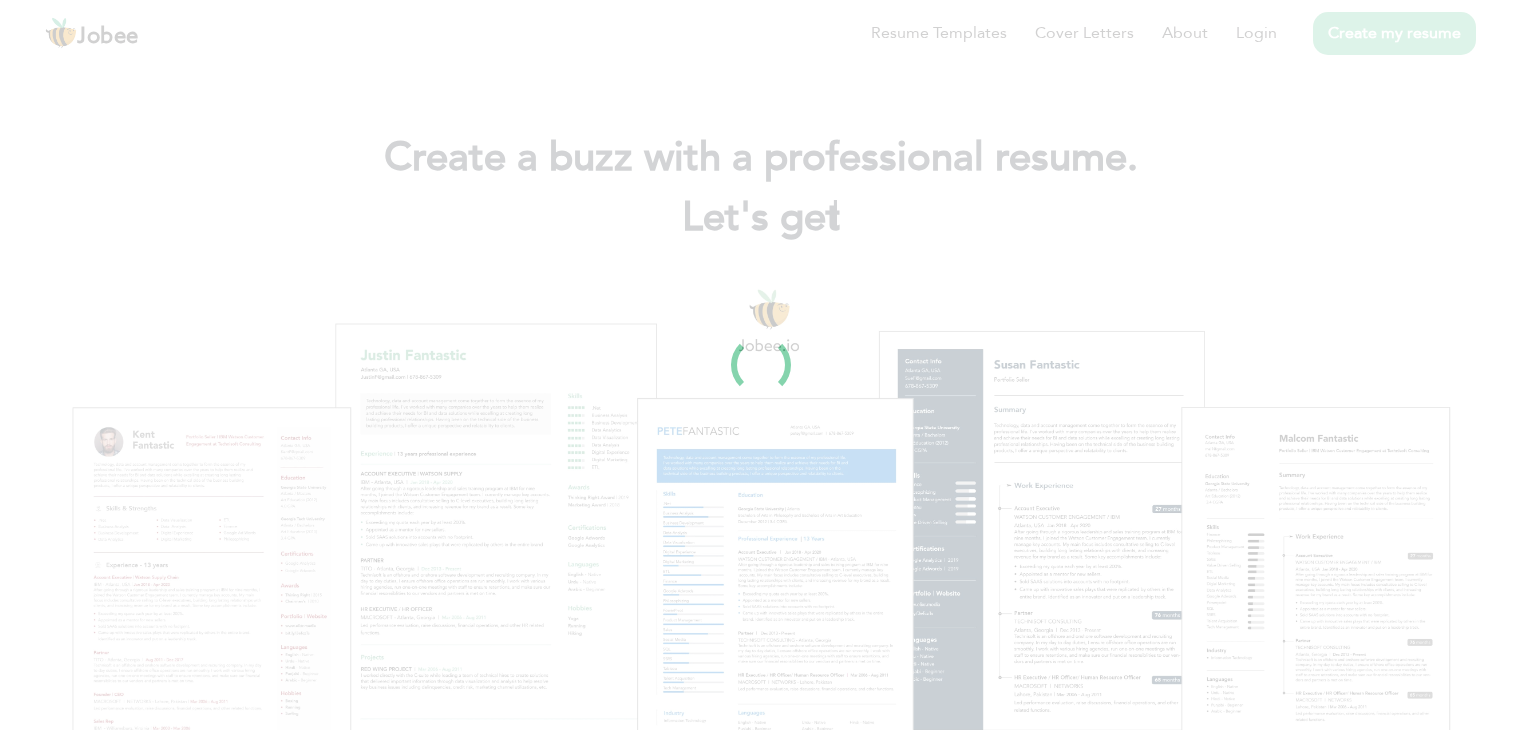 scroll, scrollTop: 0, scrollLeft: 0, axis: both 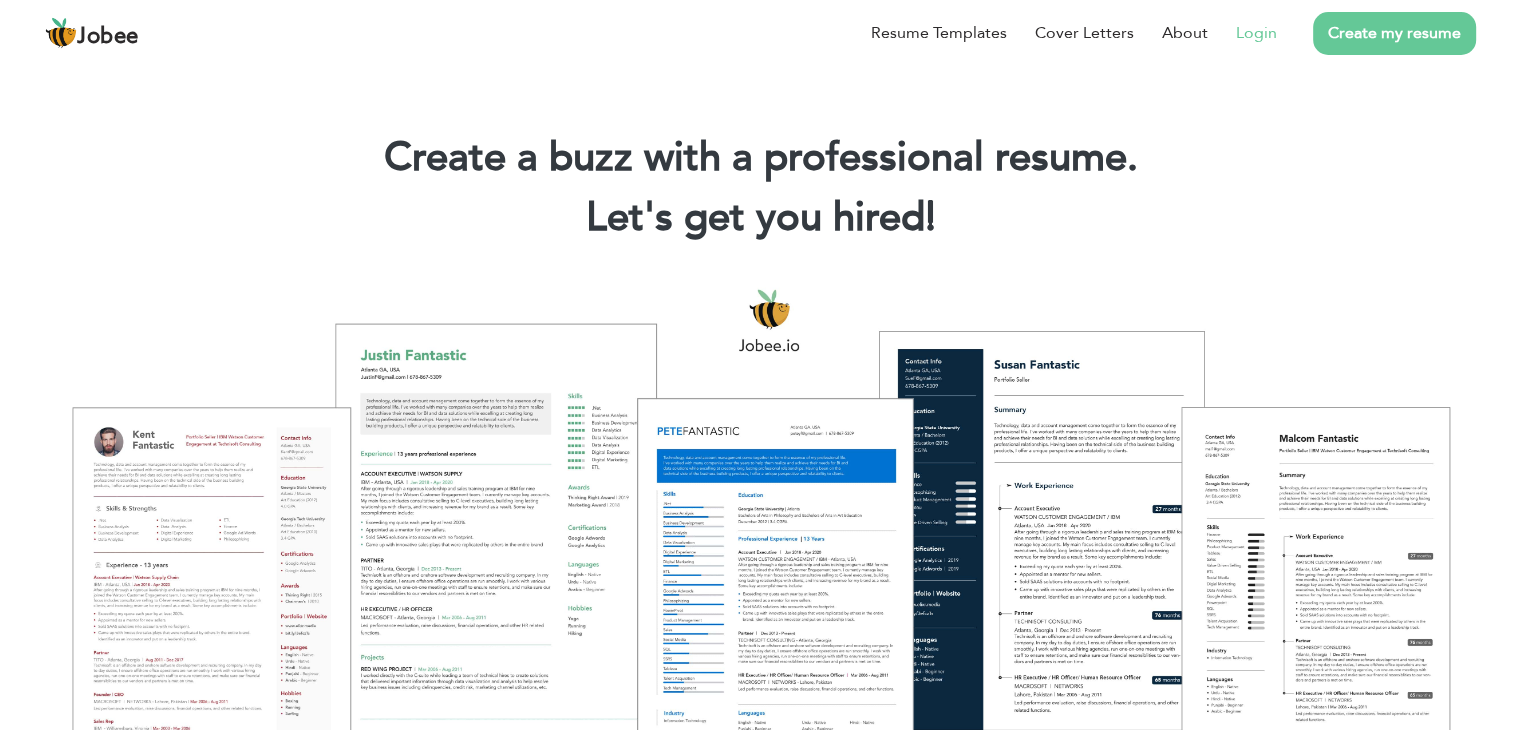 click on "Login" at bounding box center [1256, 33] 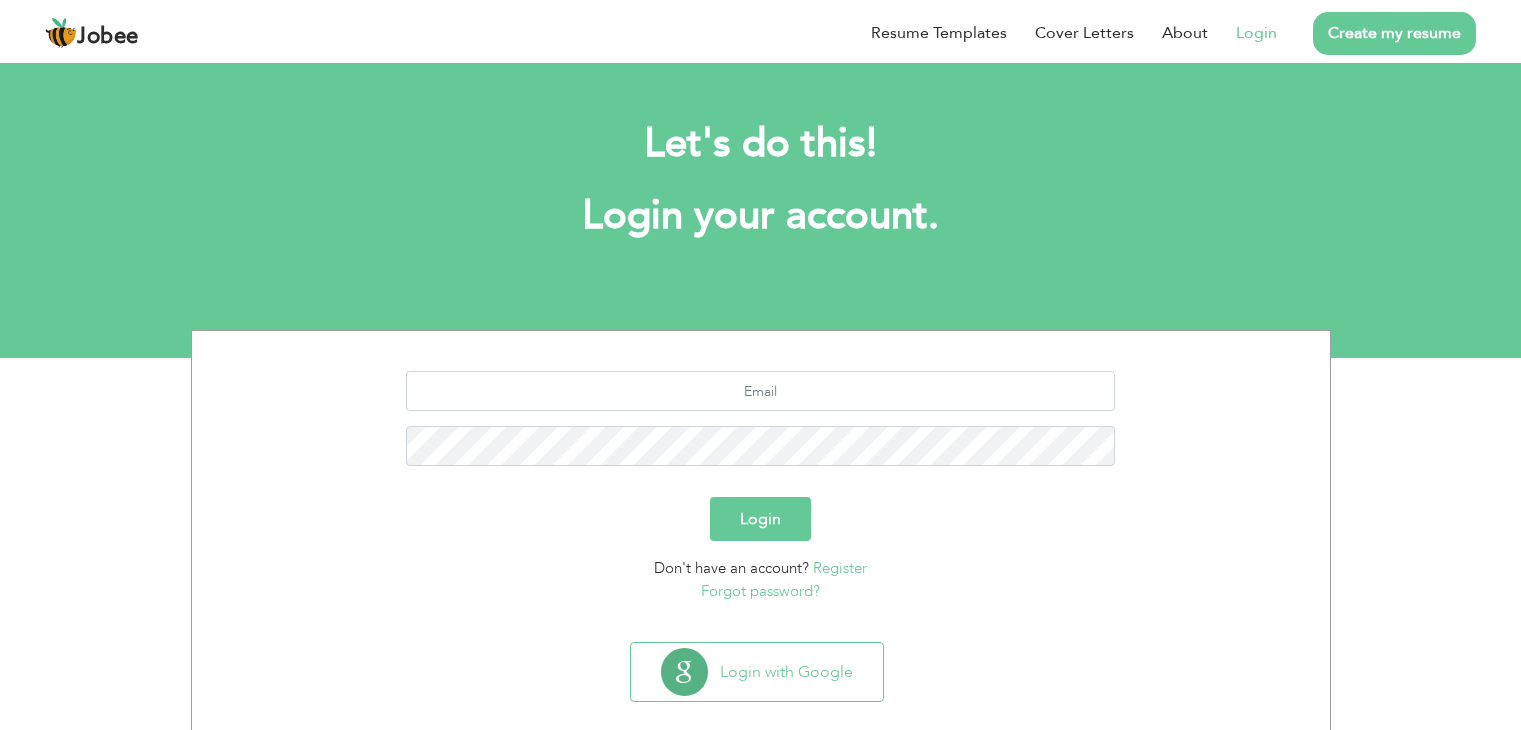 scroll, scrollTop: 0, scrollLeft: 0, axis: both 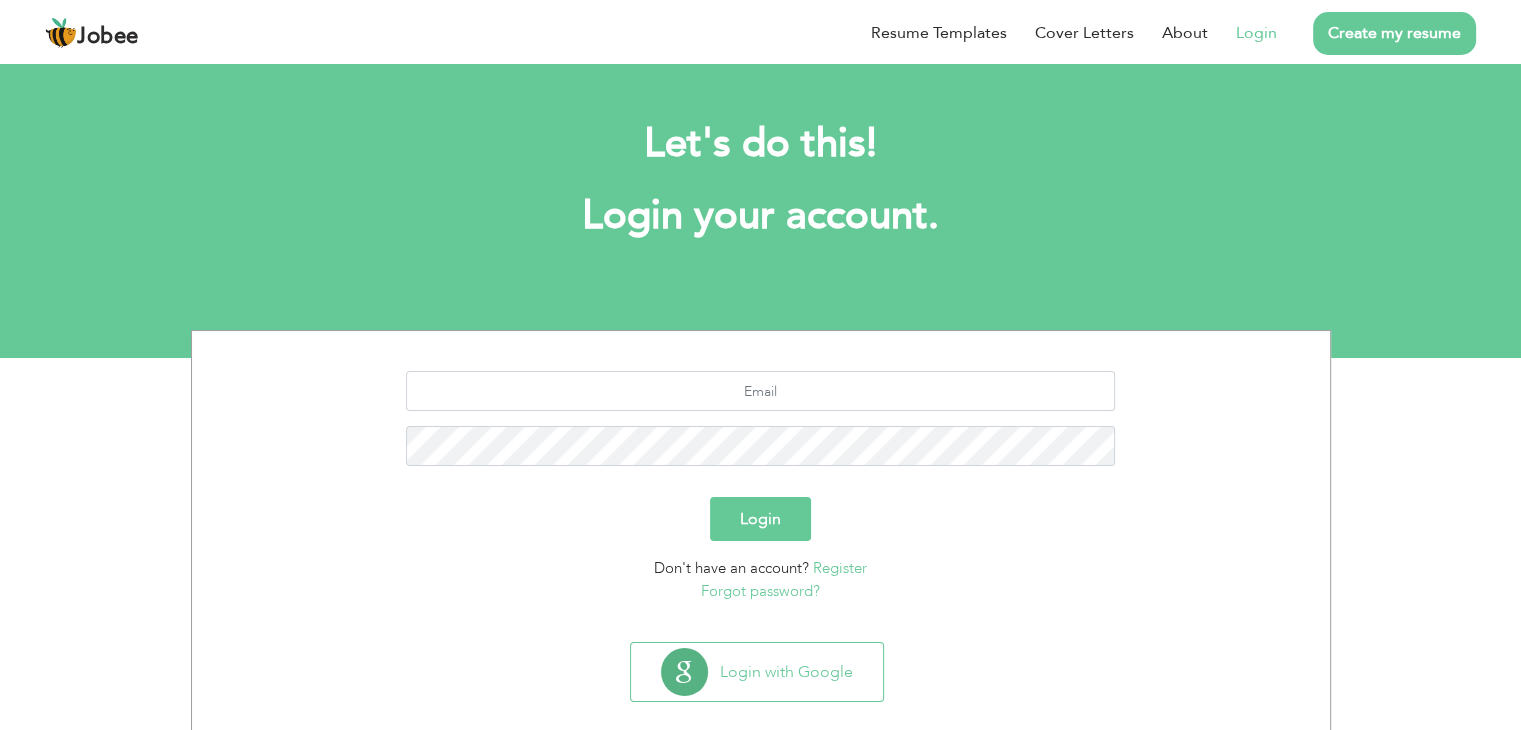 click at bounding box center (761, 426) 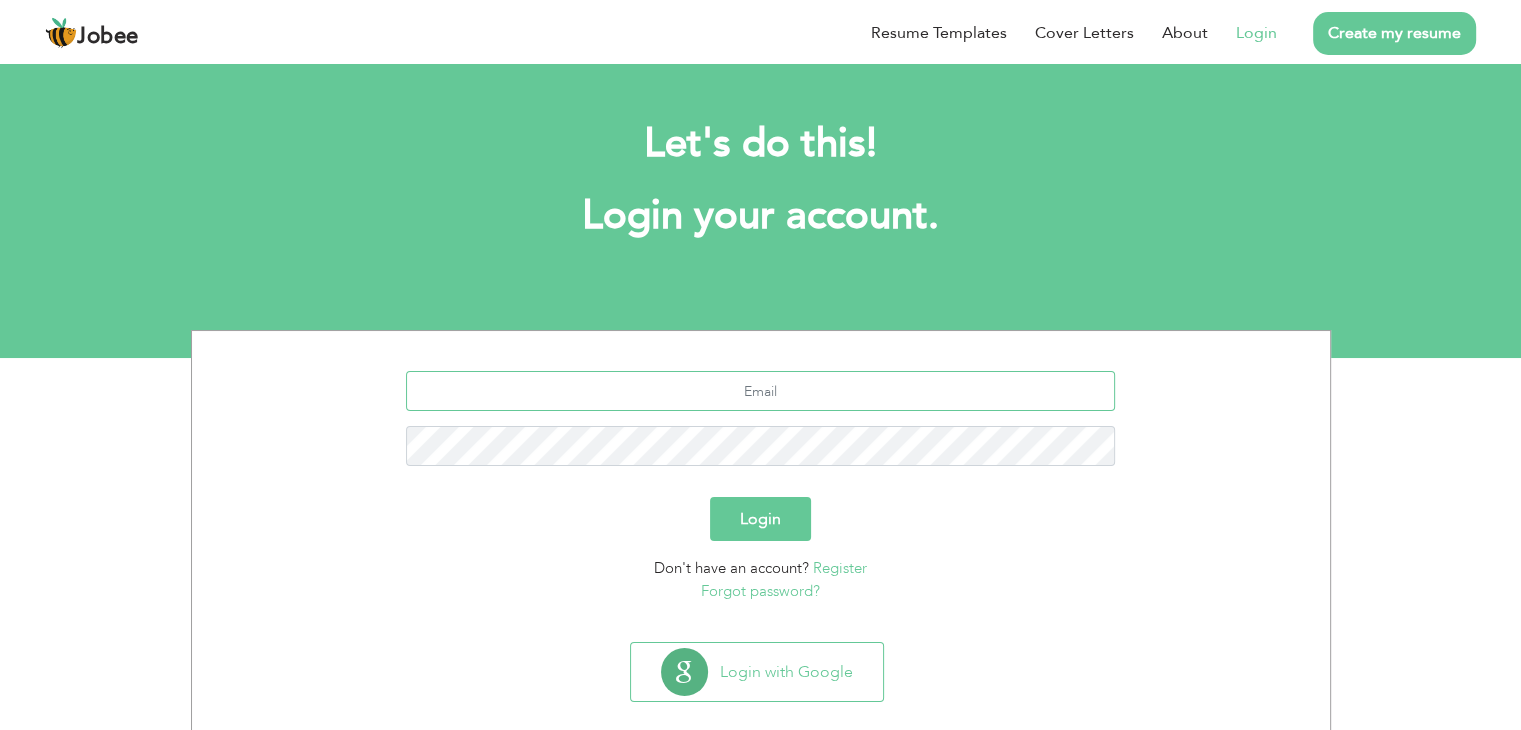 click at bounding box center (760, 391) 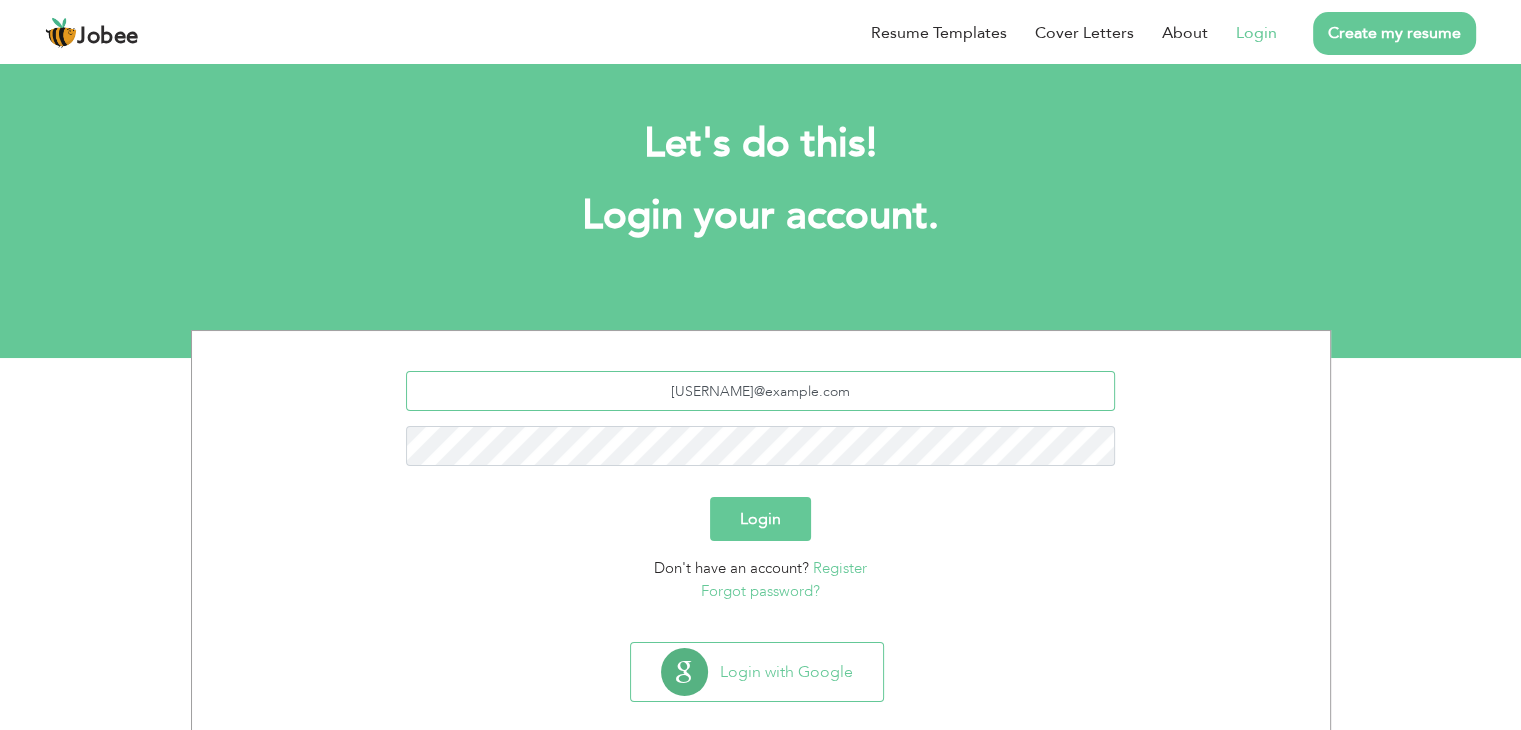 type on "faizanjutt480@gmail.com" 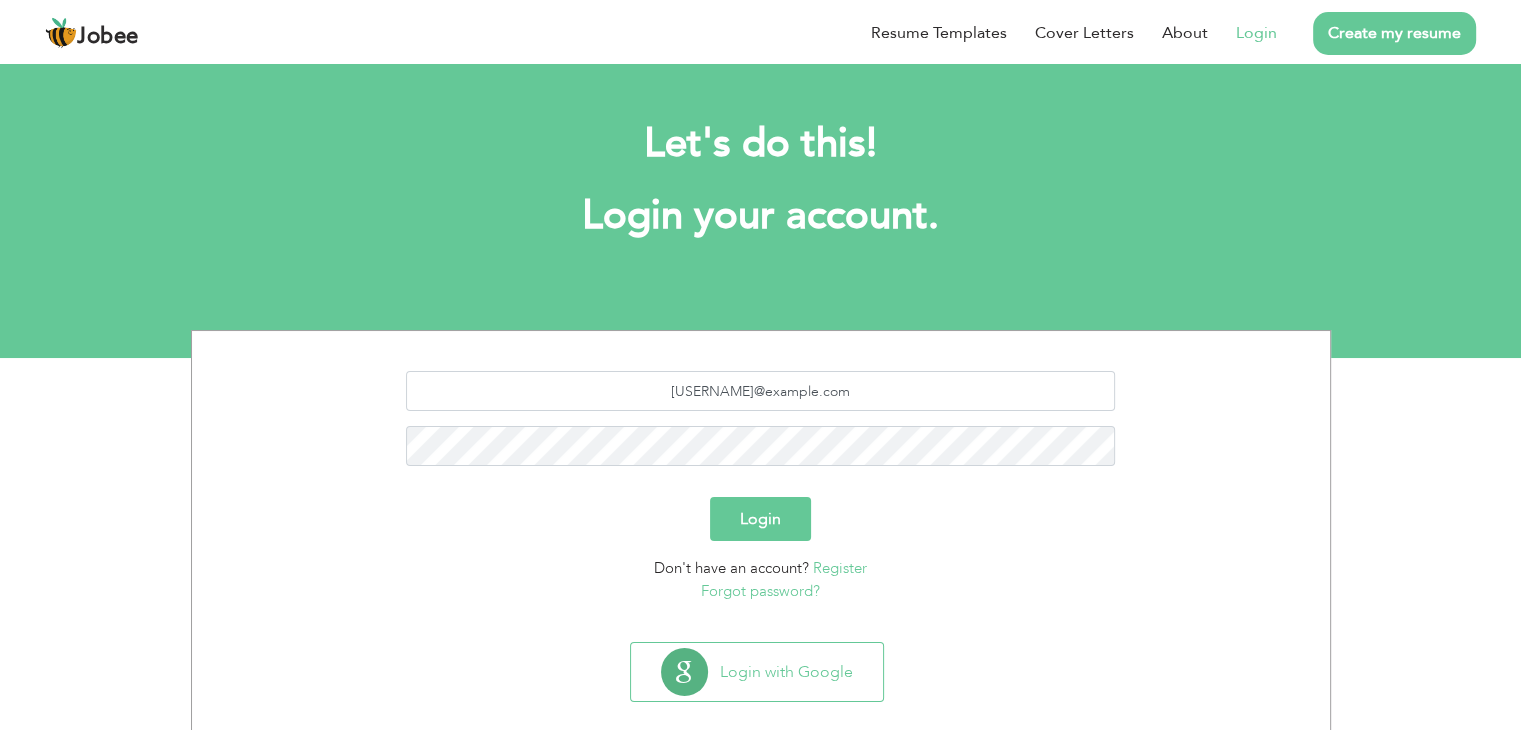 click on "Login" at bounding box center (760, 519) 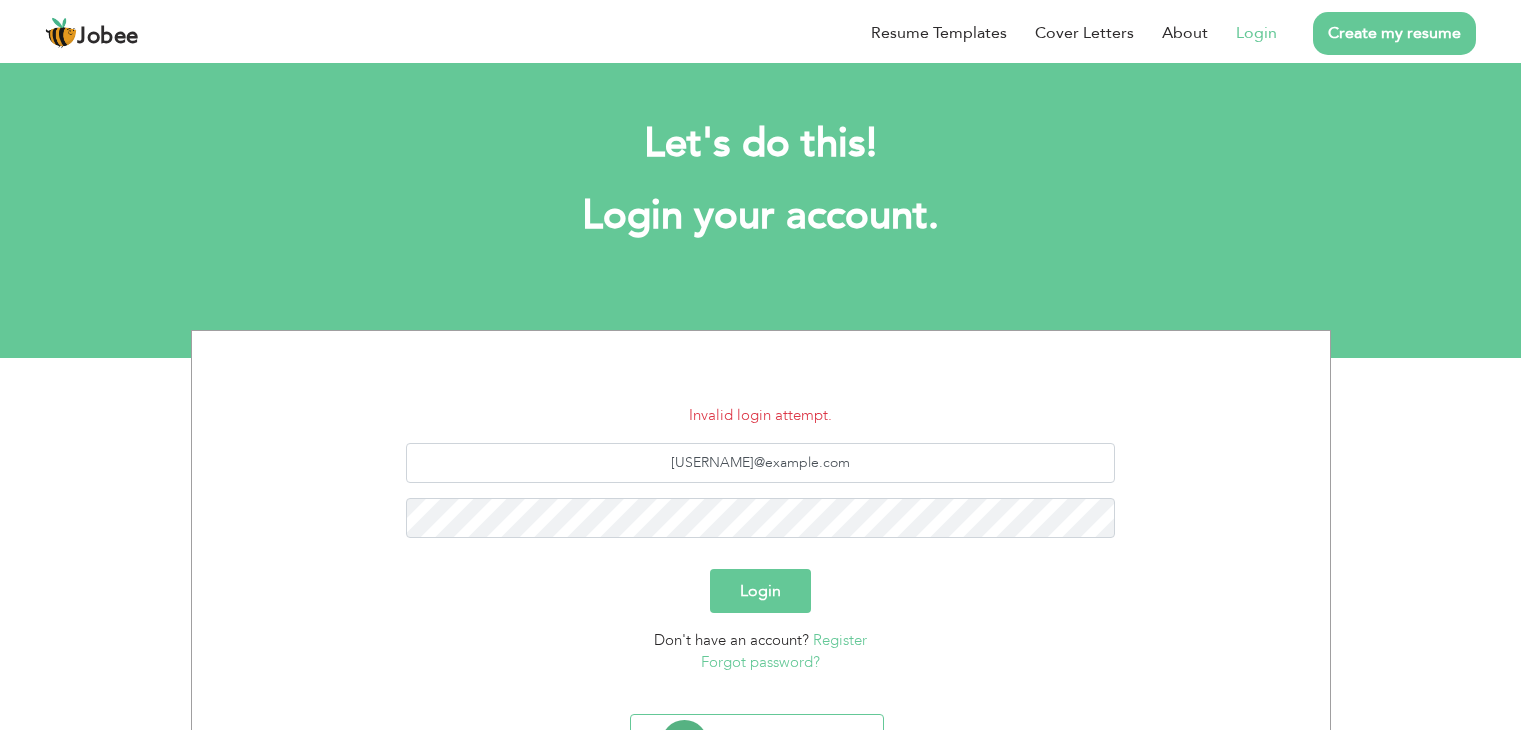 scroll, scrollTop: 0, scrollLeft: 0, axis: both 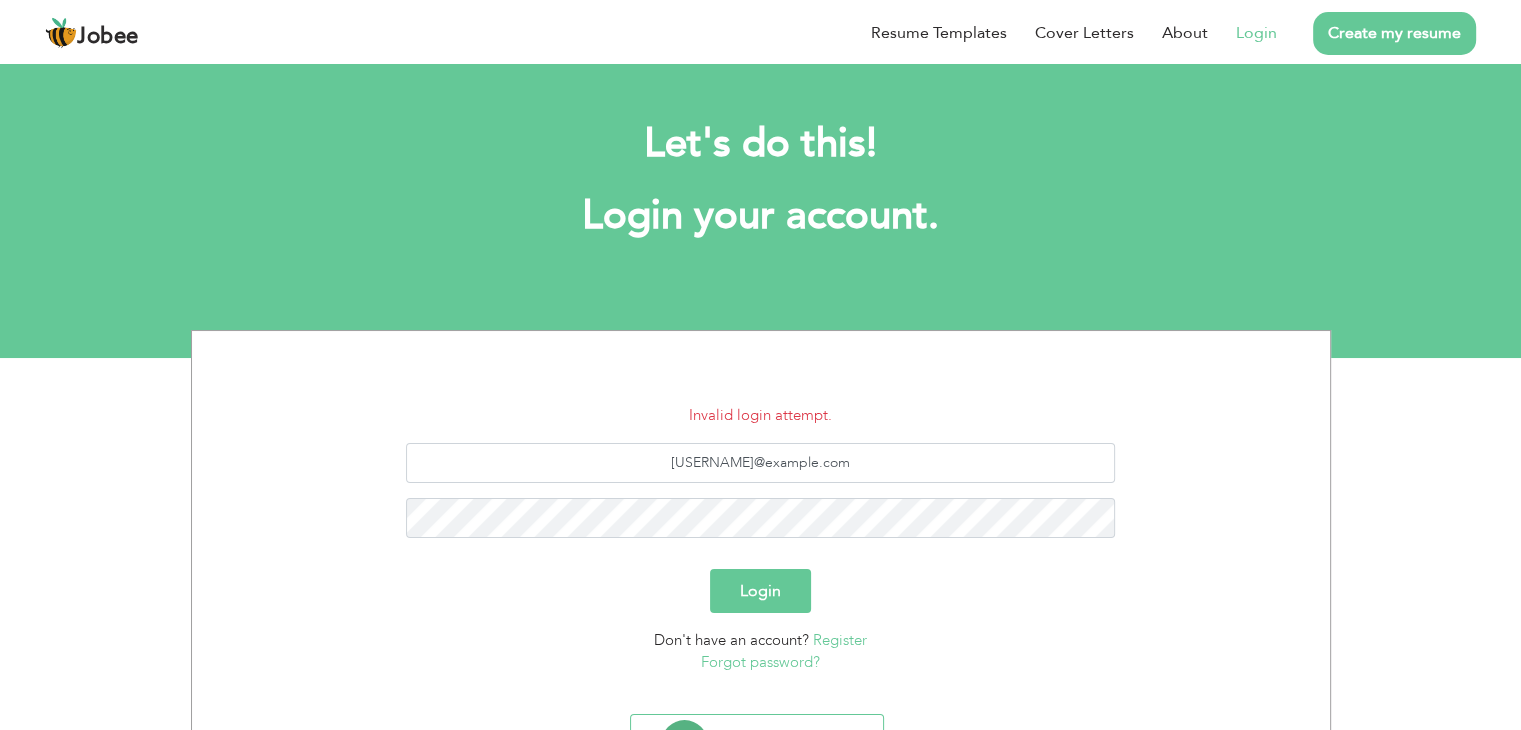 click on "Forgot password?" at bounding box center (760, 662) 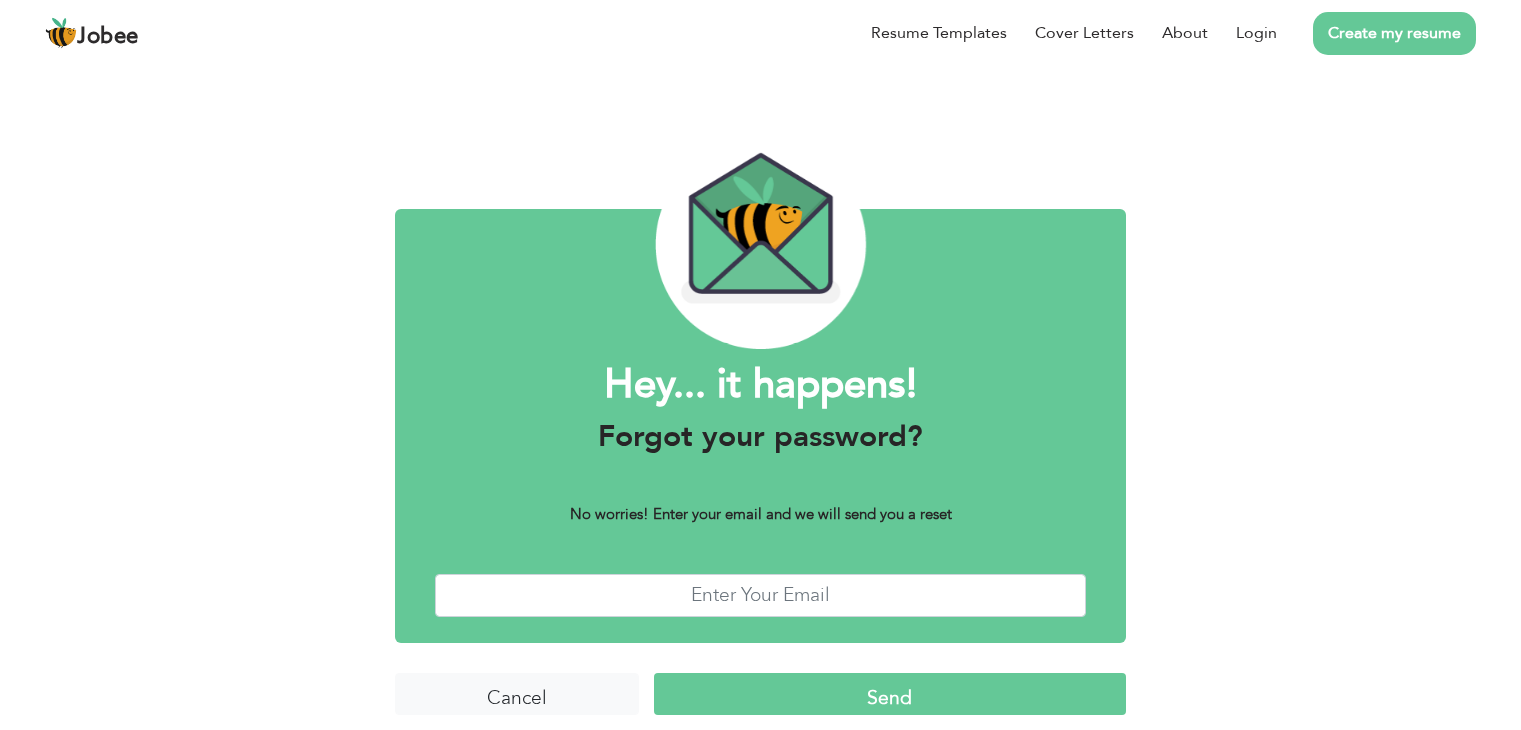 scroll, scrollTop: 0, scrollLeft: 0, axis: both 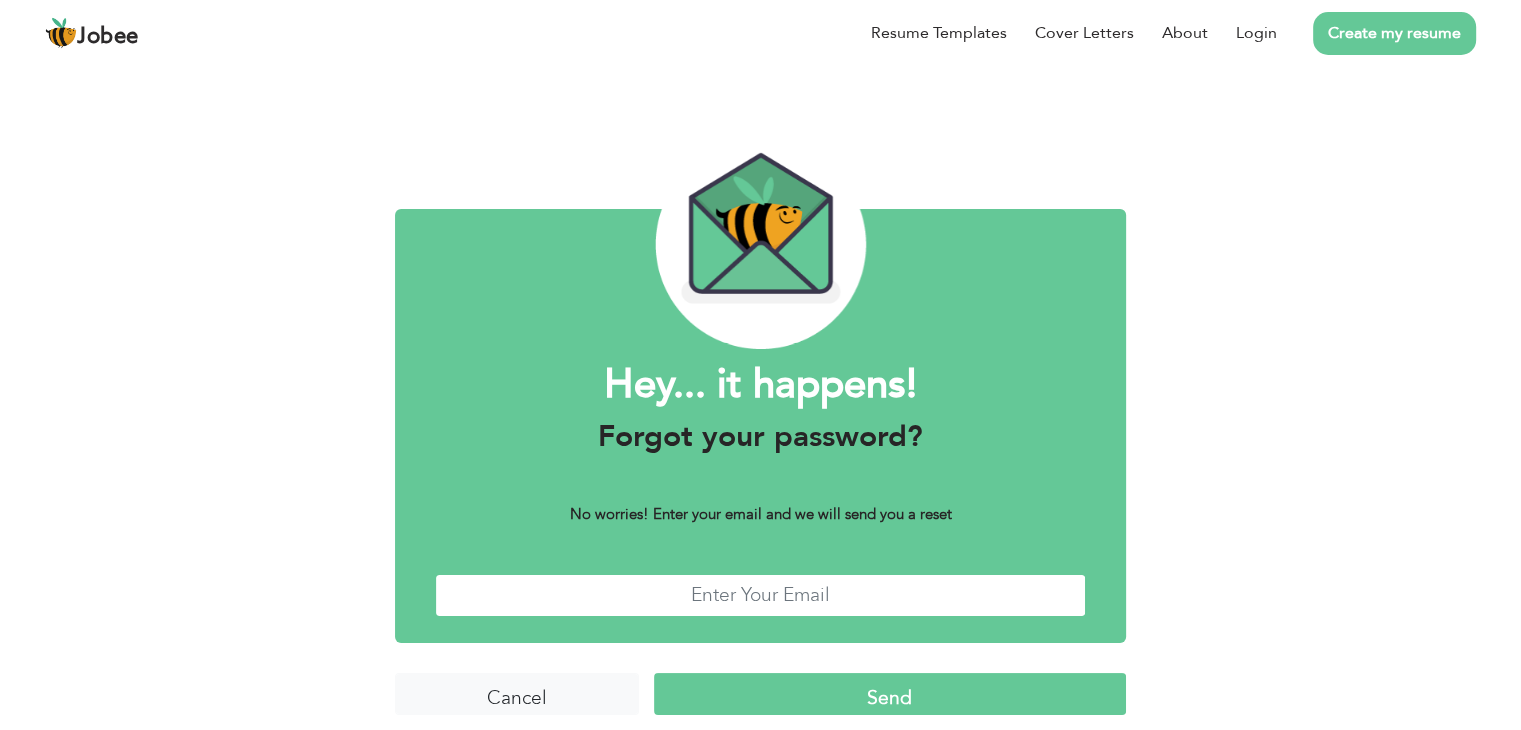 click at bounding box center (760, 595) 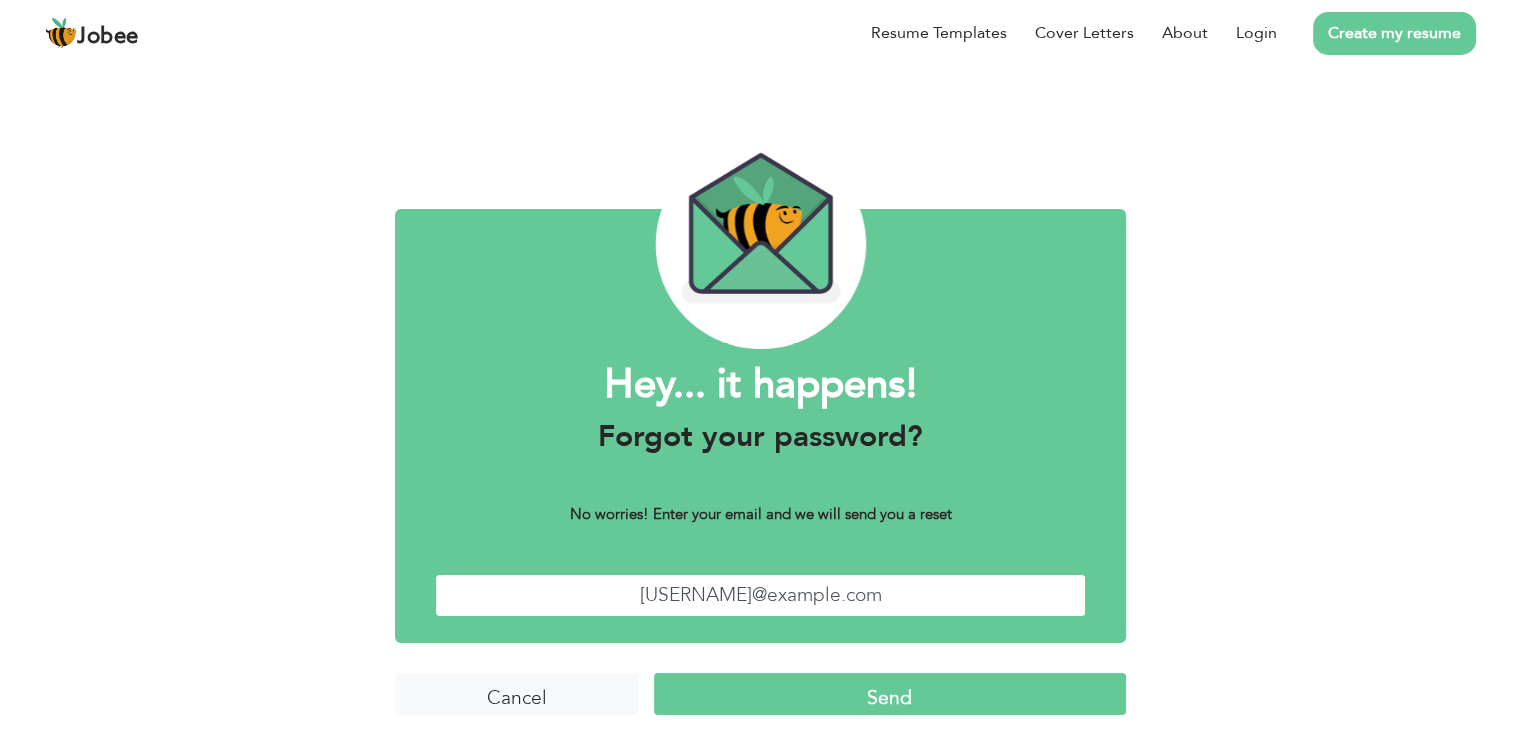 type on "[USERNAME]@example.com" 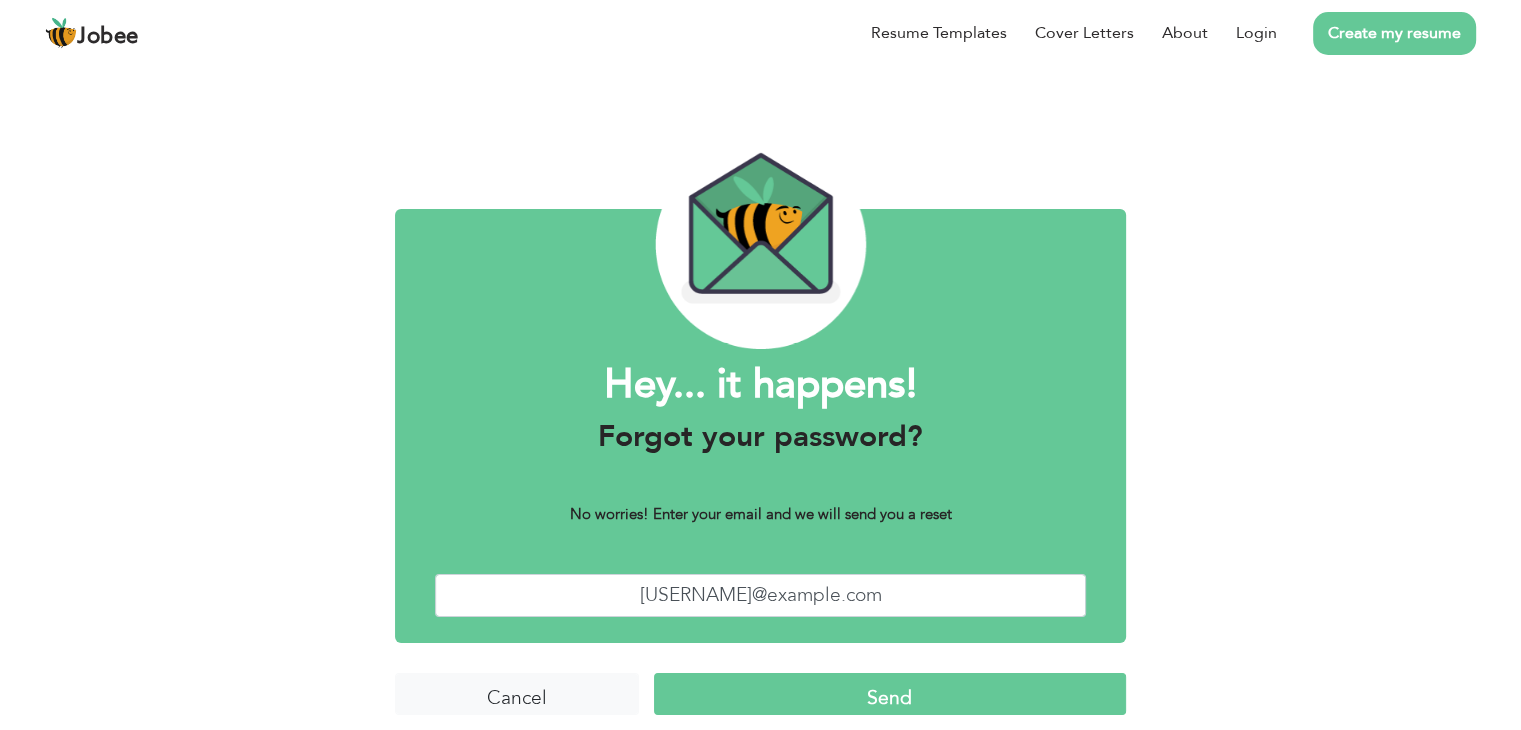 click on "Send" at bounding box center (890, 694) 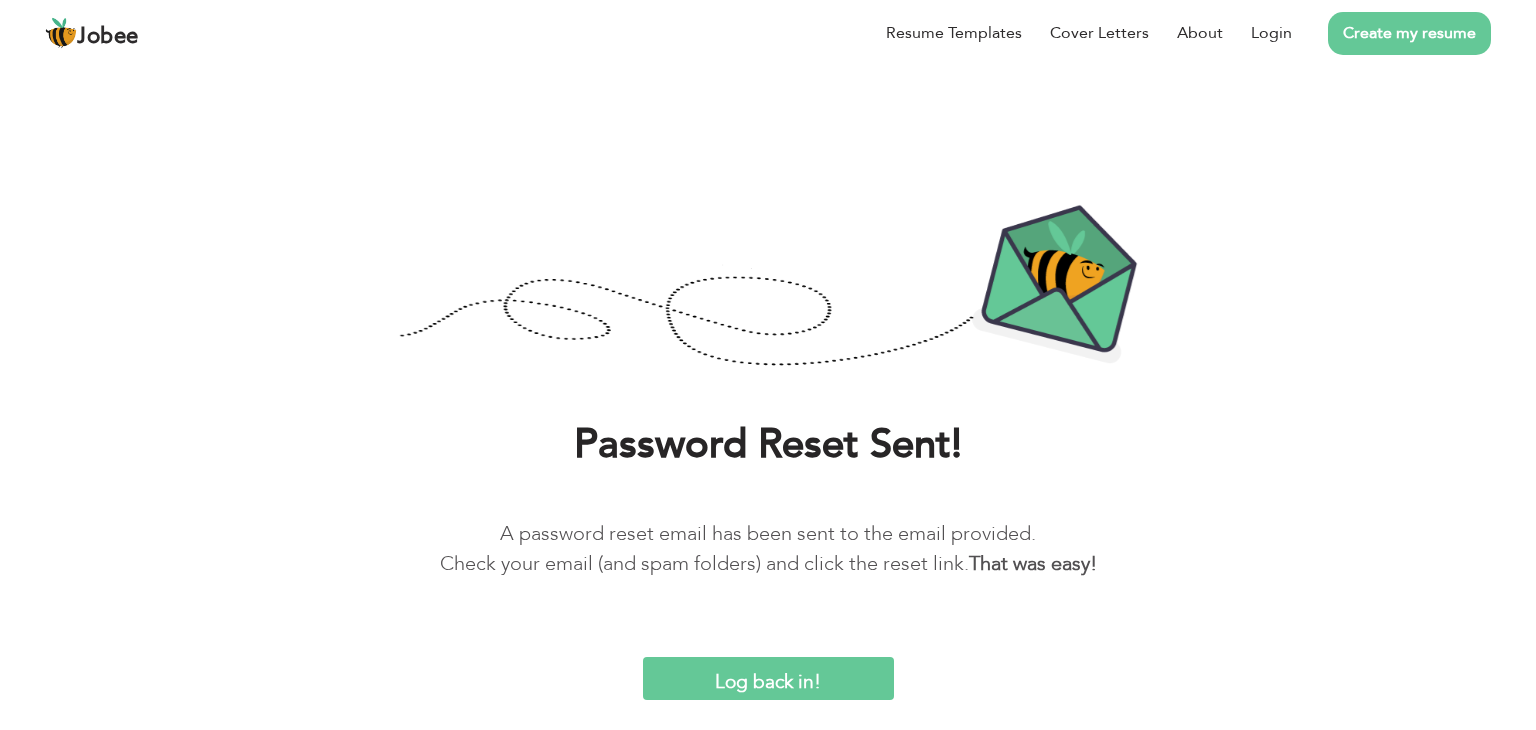 scroll, scrollTop: 0, scrollLeft: 0, axis: both 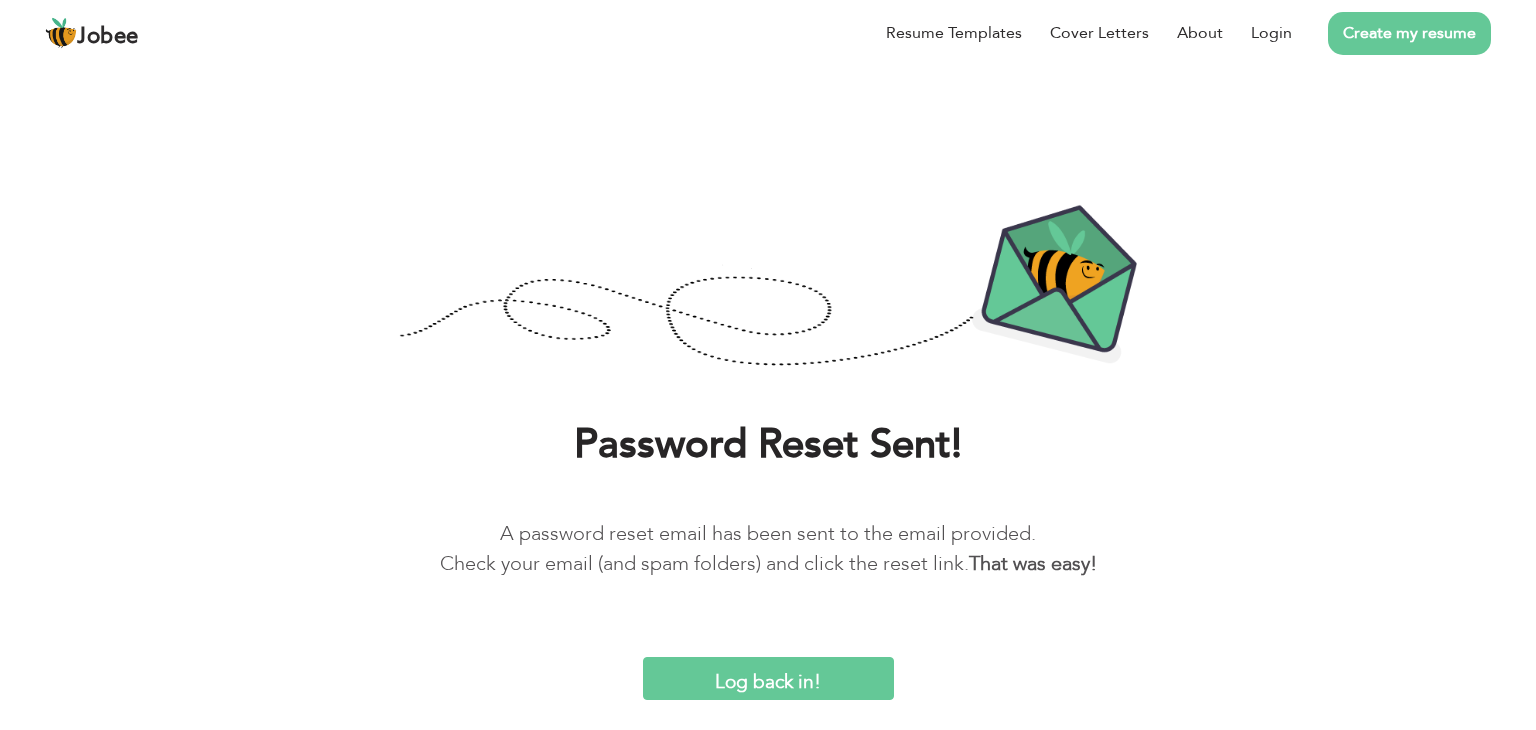 click on "Log back in!" at bounding box center (768, 678) 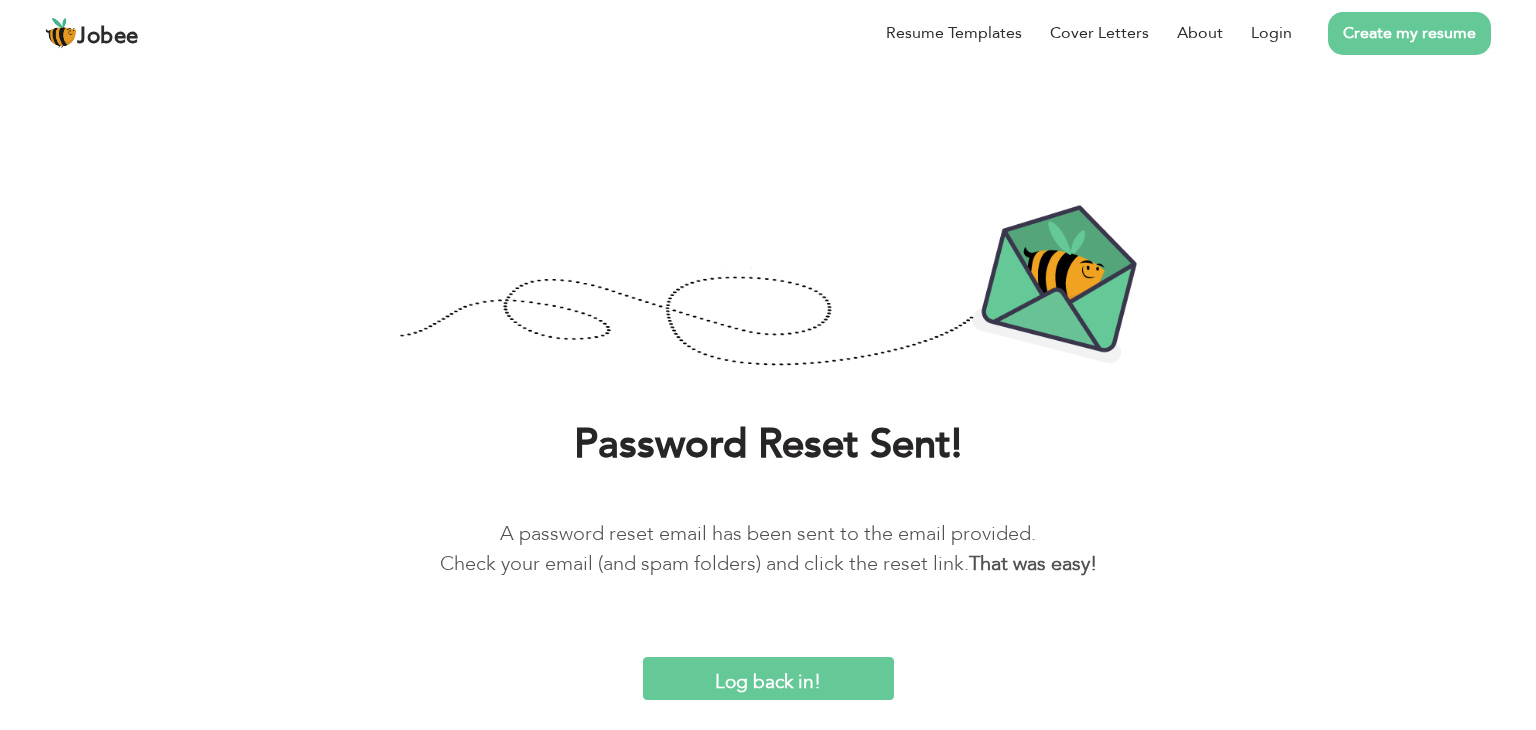 click on "Log back in!" at bounding box center (768, 678) 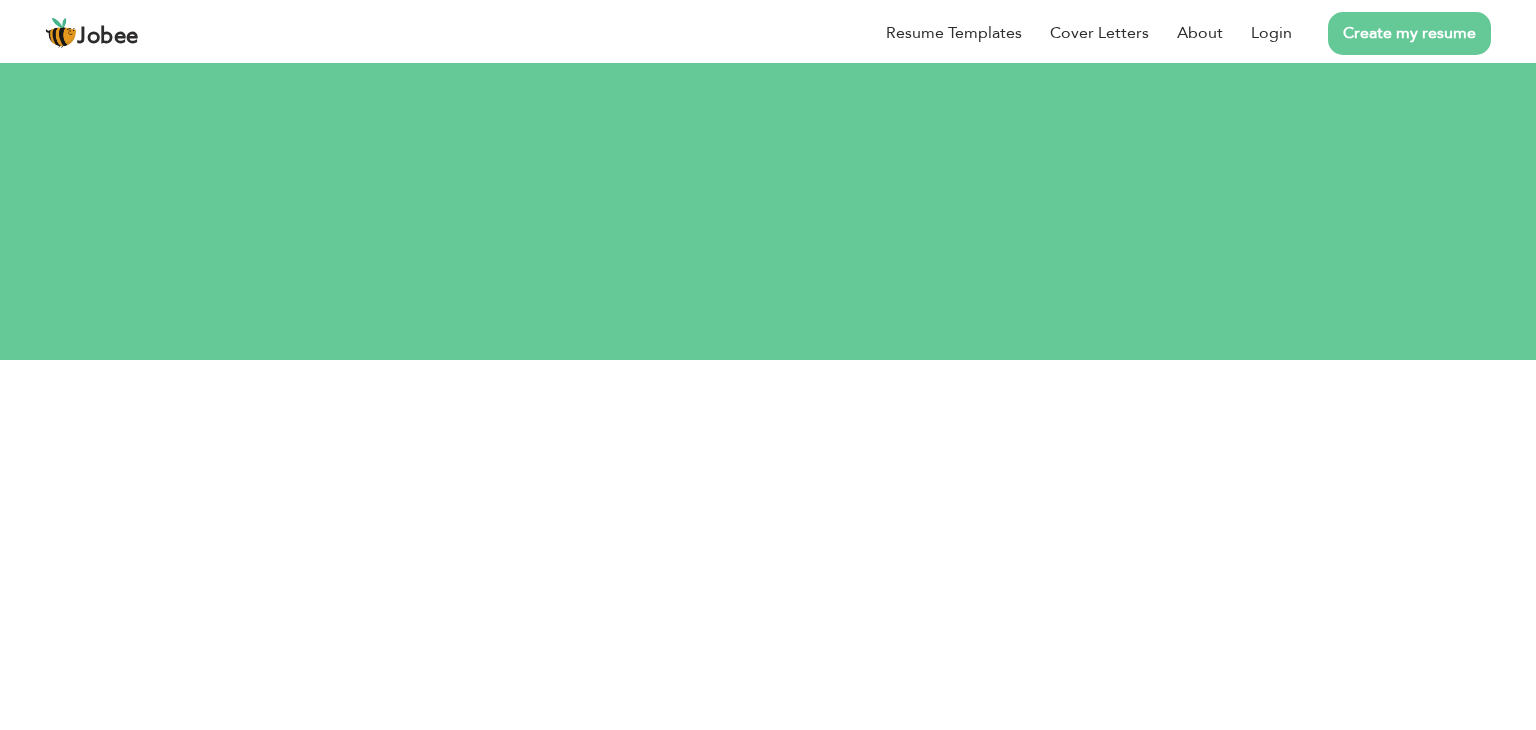 scroll, scrollTop: 0, scrollLeft: 0, axis: both 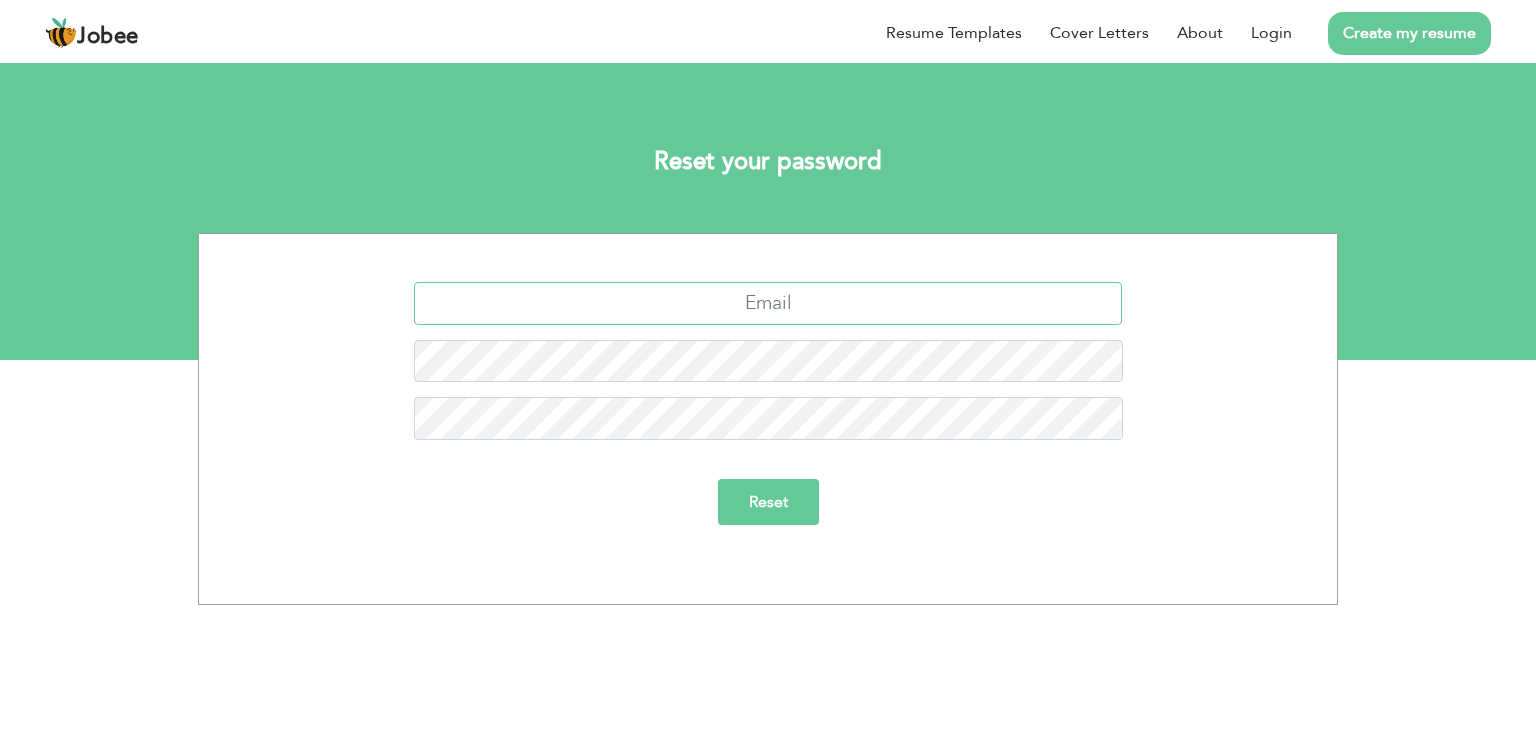 click at bounding box center (768, 303) 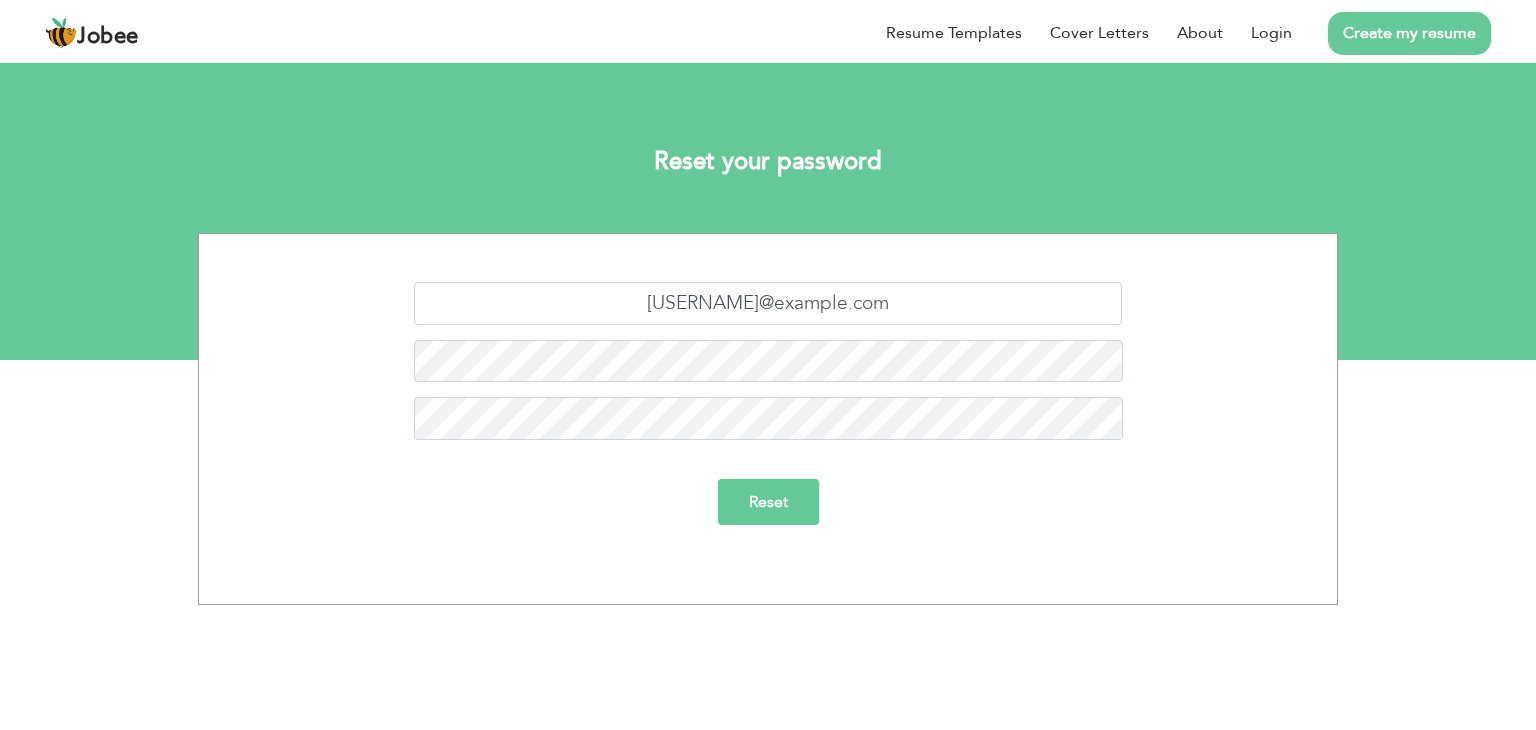 click on "Reset" at bounding box center [768, 502] 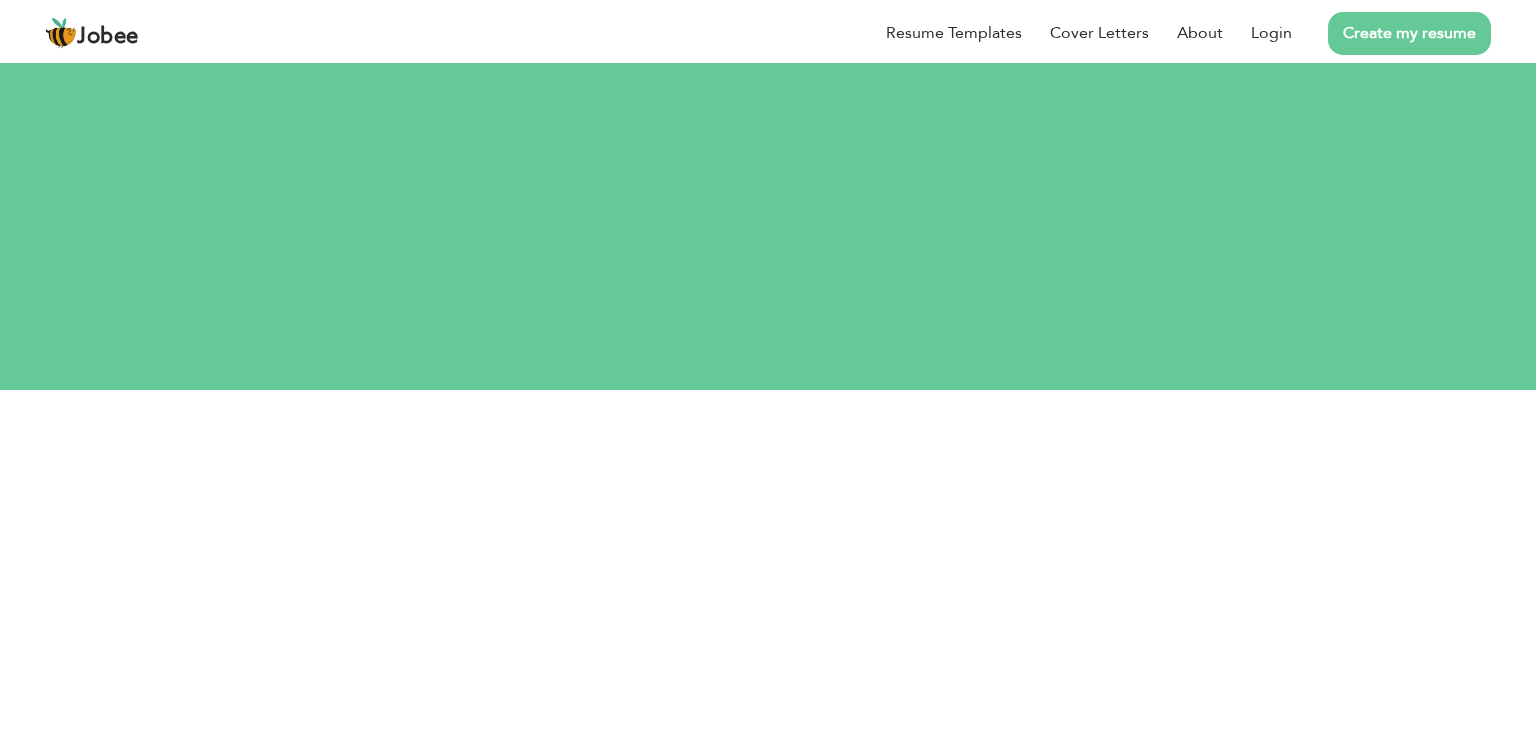 scroll, scrollTop: 0, scrollLeft: 0, axis: both 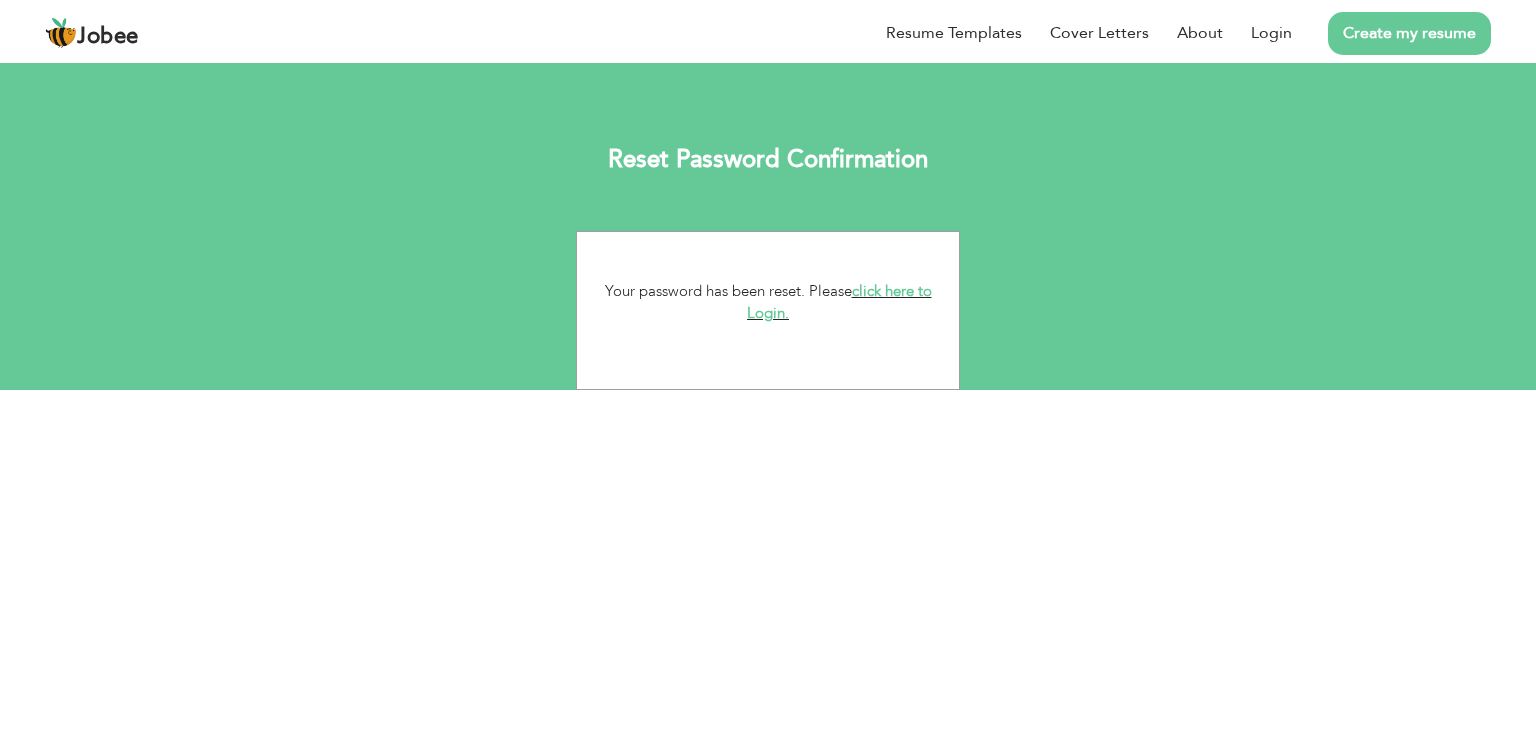 click on "click here to Login." at bounding box center [839, 302] 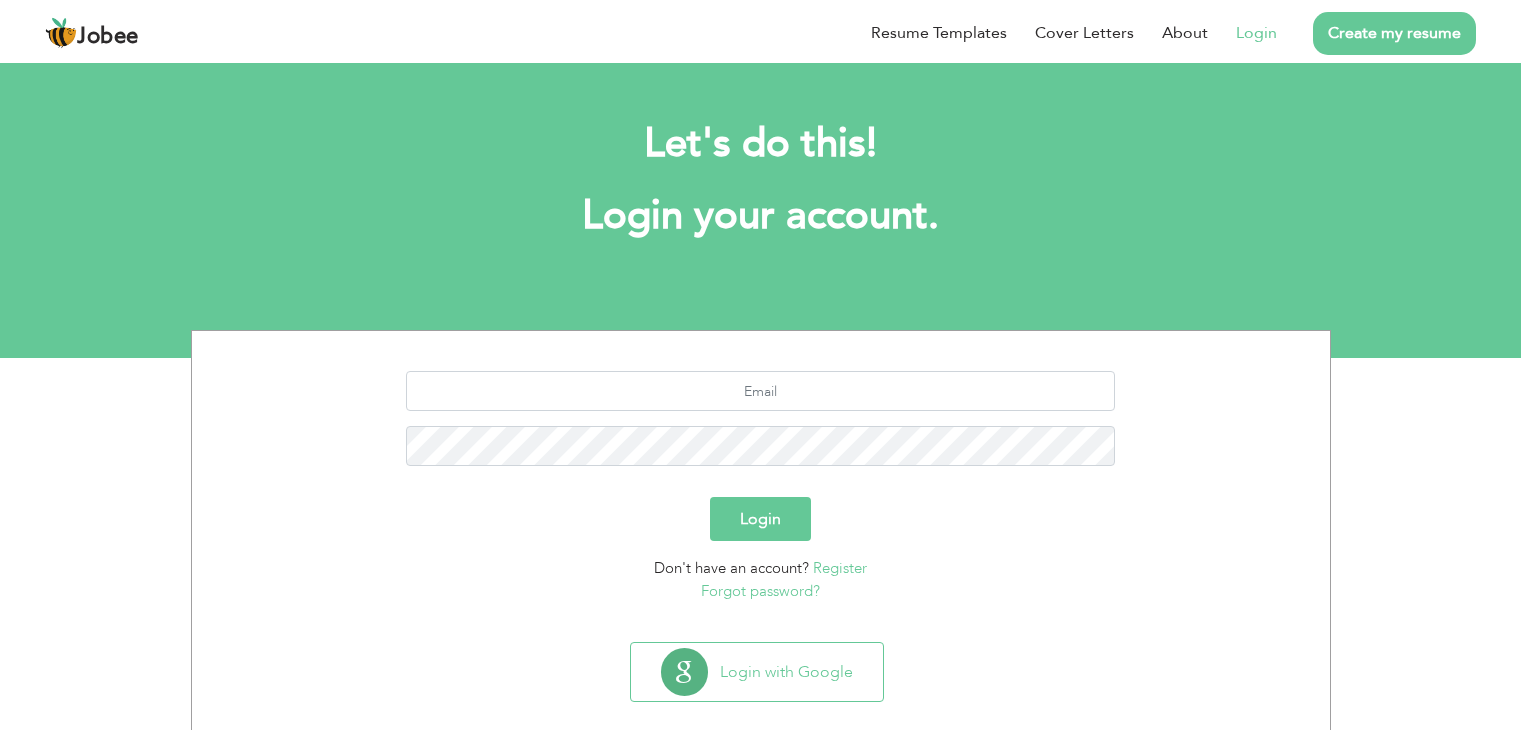 scroll, scrollTop: 0, scrollLeft: 0, axis: both 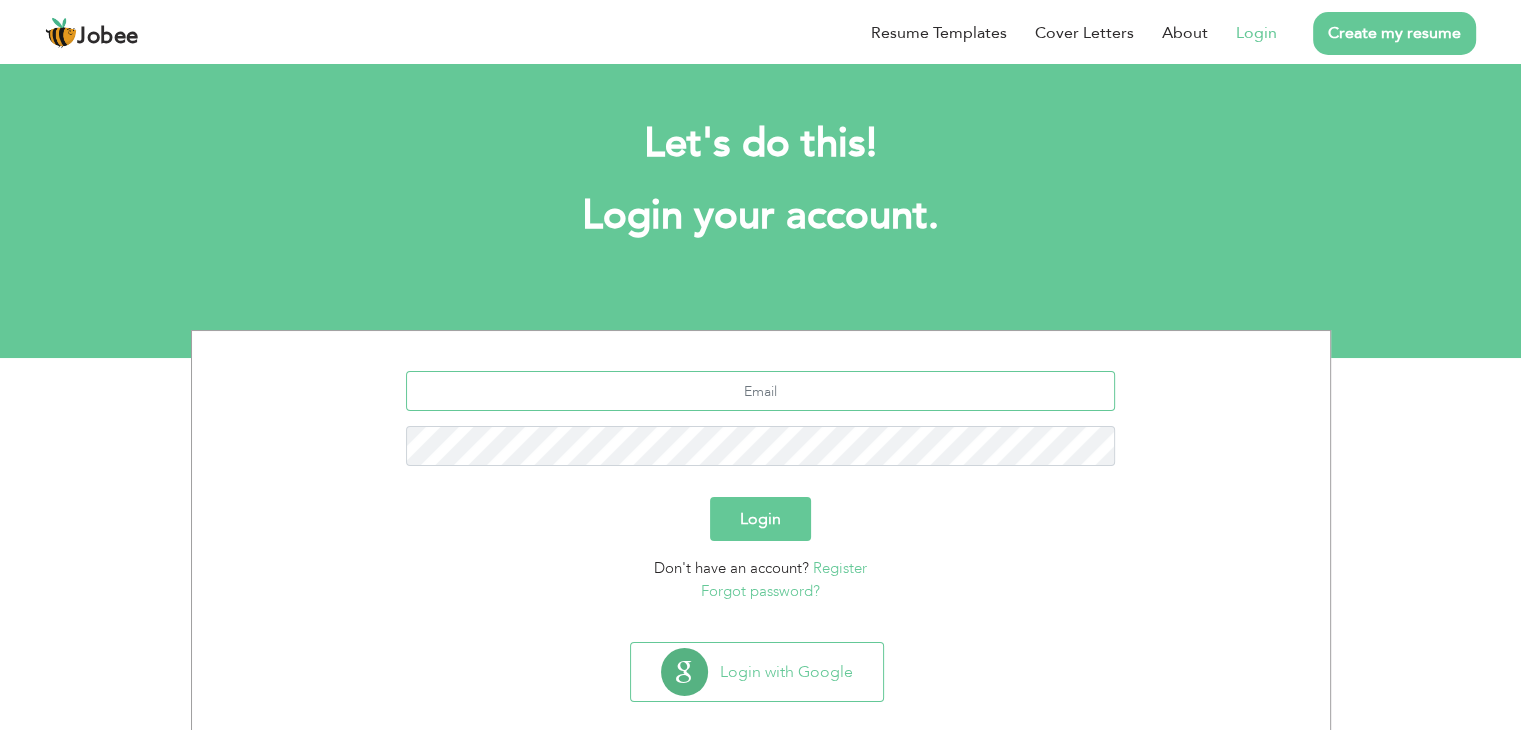 click at bounding box center (760, 391) 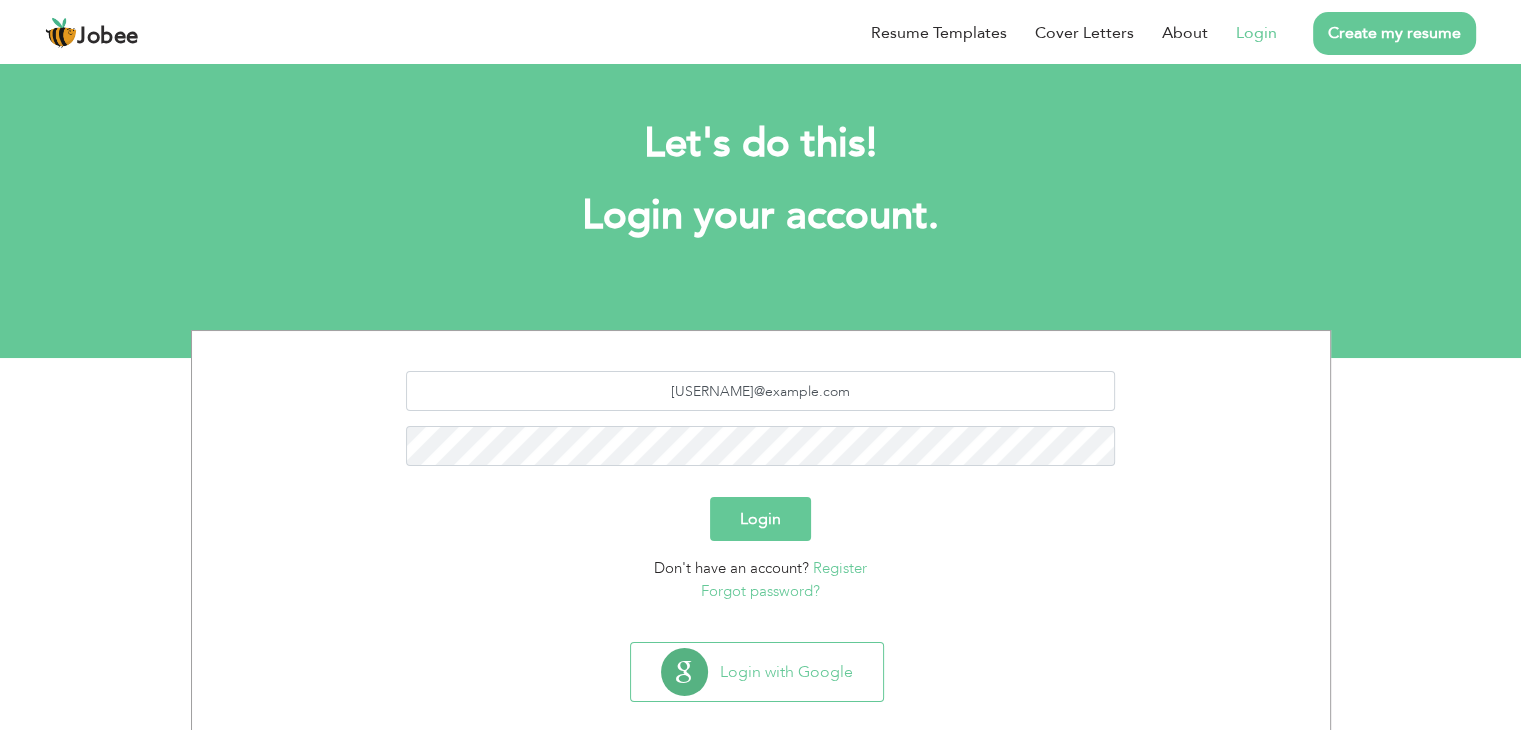 click on "Login" at bounding box center (760, 519) 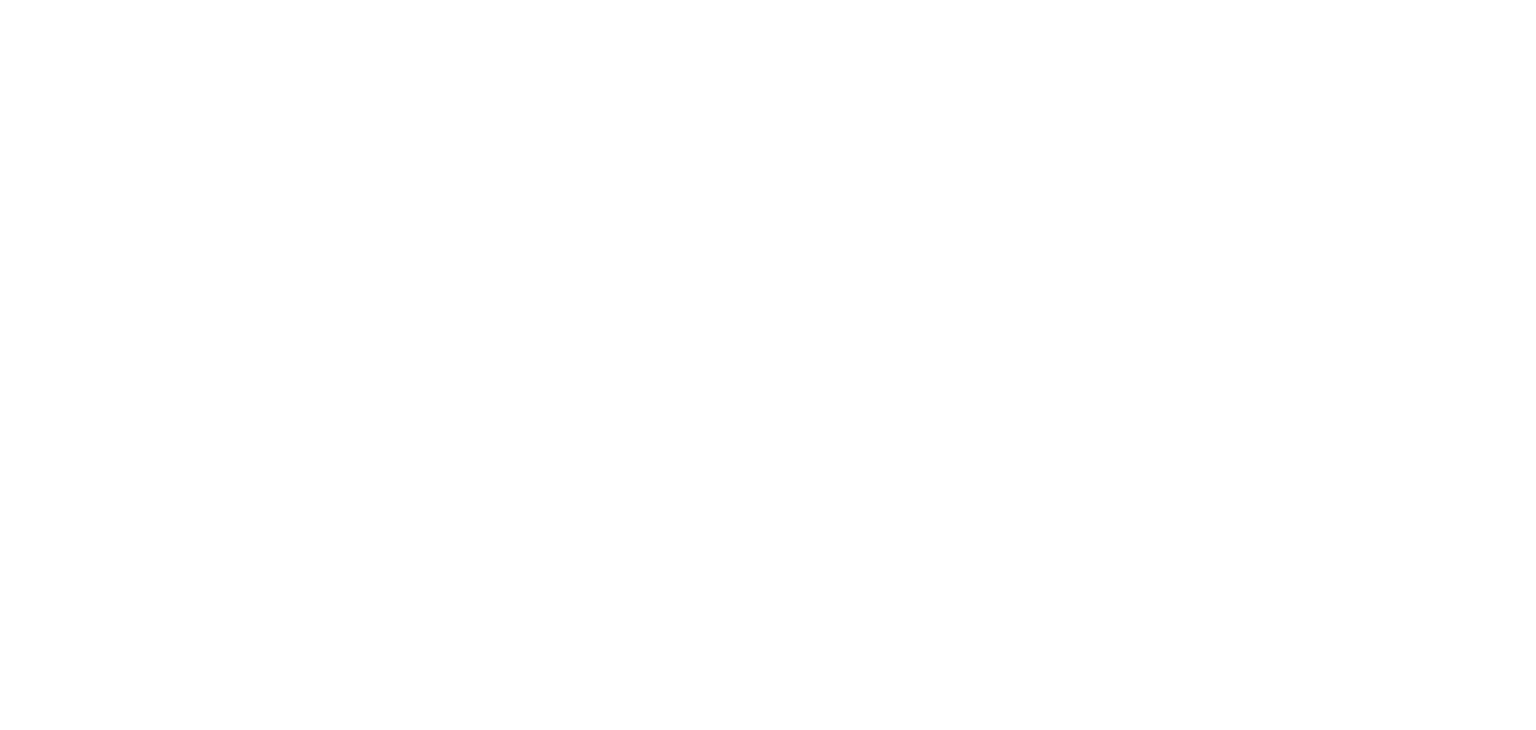 scroll, scrollTop: 0, scrollLeft: 0, axis: both 